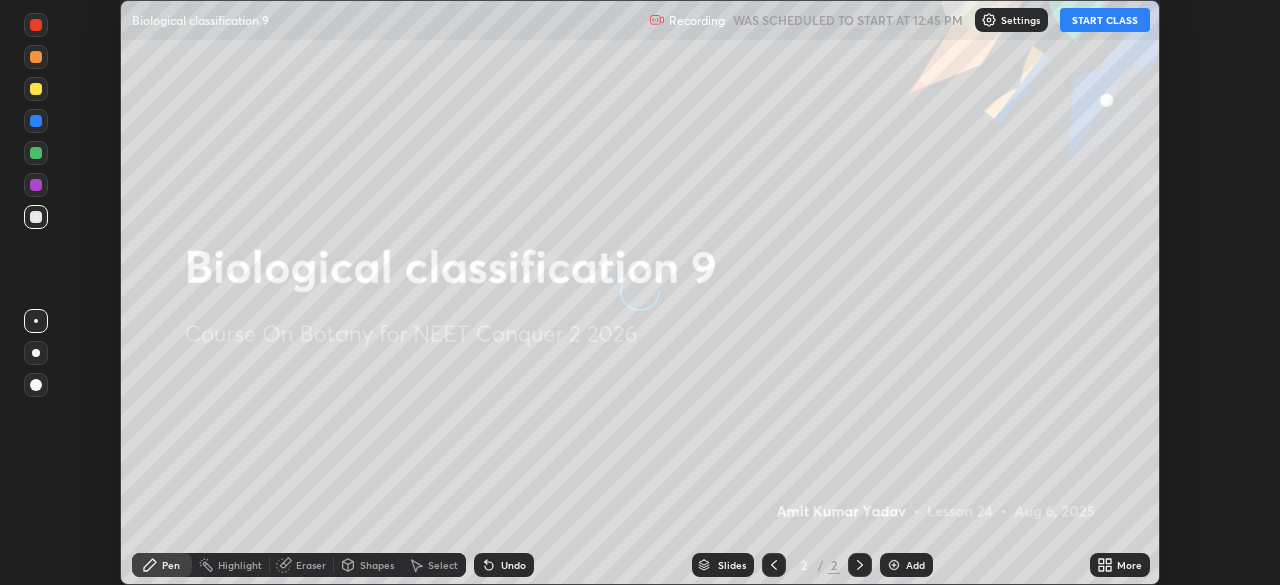 scroll, scrollTop: 0, scrollLeft: 0, axis: both 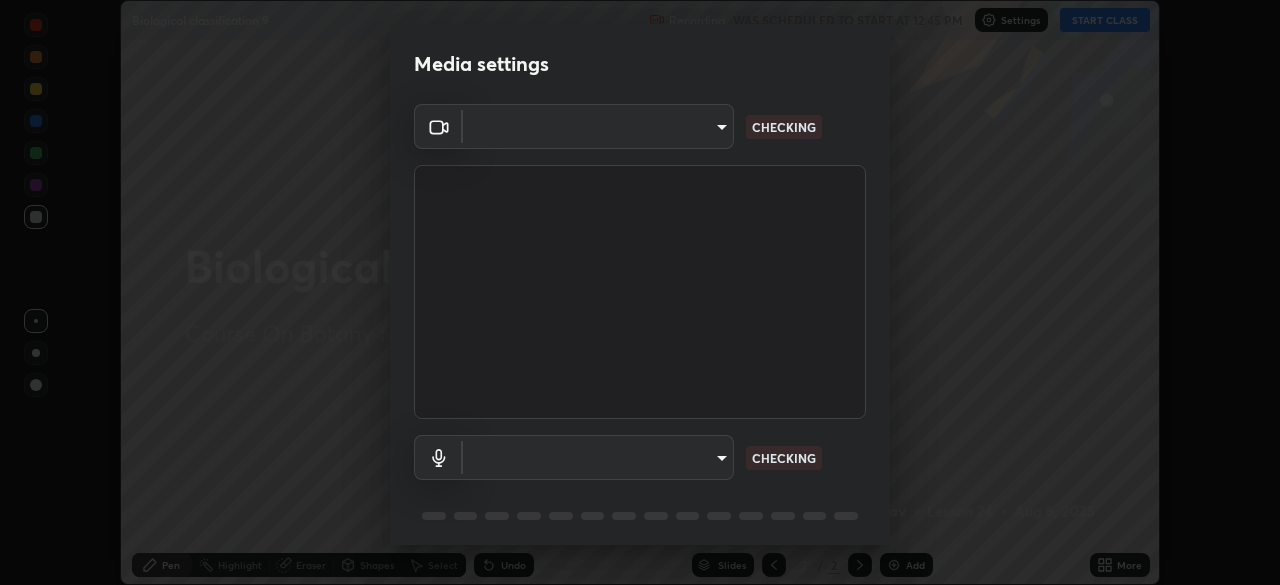 type on "72dbdc4cc3b3af6bca7f1e75d083a577e9752a5e240e0ef97287b3c987c4367e" 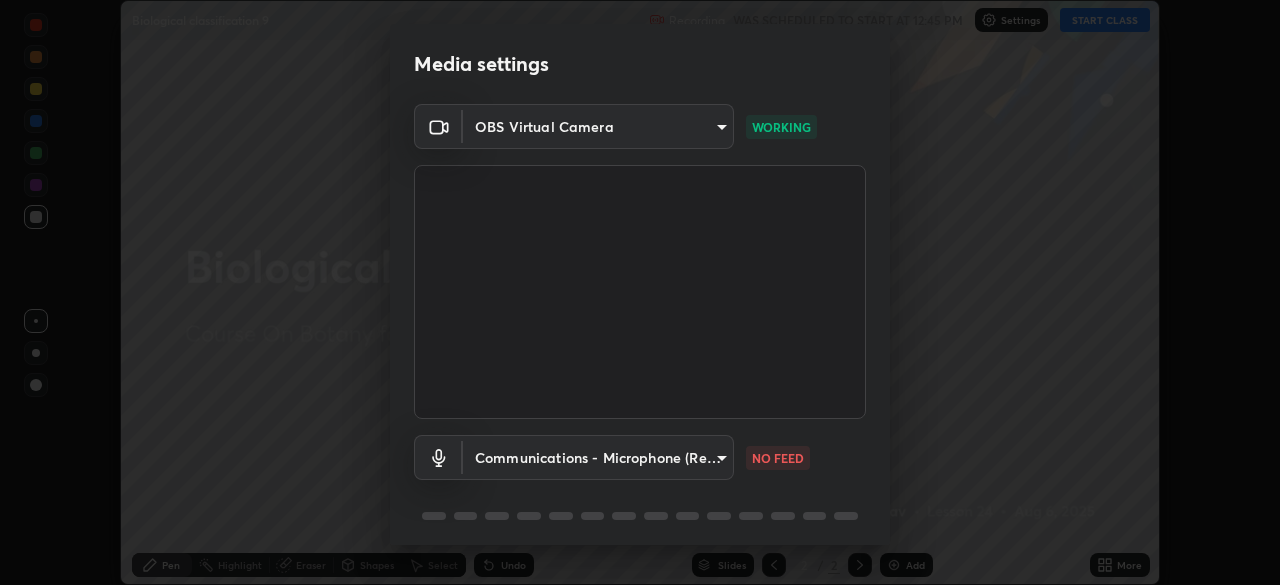 click on "Erase all Biological classification 9 Recording WAS SCHEDULED TO START AT  12:45 PM Settings START CLASS Setting up your live class Biological classification 9 • L24 of Course On Botany for NEET Conquer 2 2026 [FULL_NAME] Pen Highlight Eraser Shapes Select Undo Slides 2 / 2 Add More No doubts shared Encourage your learners to ask a doubt for better clarity Report an issue Reason for reporting Buffering Chat not working Audio - Video sync issue Educator video quality low ​ Attach an image Report Media settings OBS Virtual Camera [HASH] WORKING Communications - Microphone (Realtek High Definition Audio) communications NO FEED 1 / 5 Next" at bounding box center [640, 292] 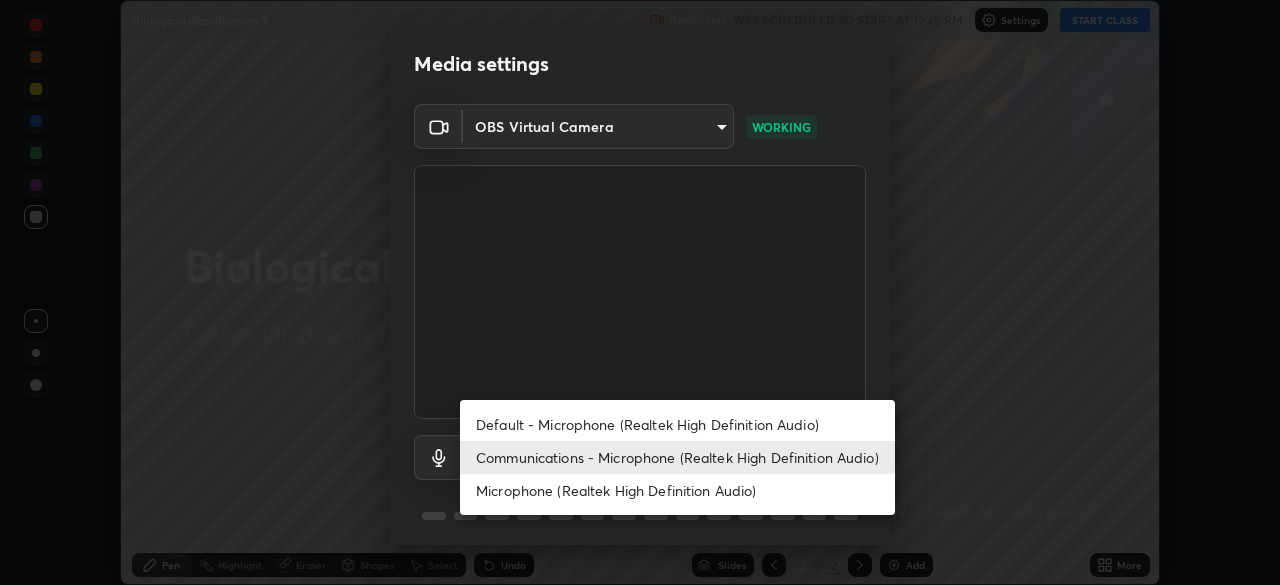 click on "Default - Microphone (Realtek High Definition Audio)" at bounding box center (677, 424) 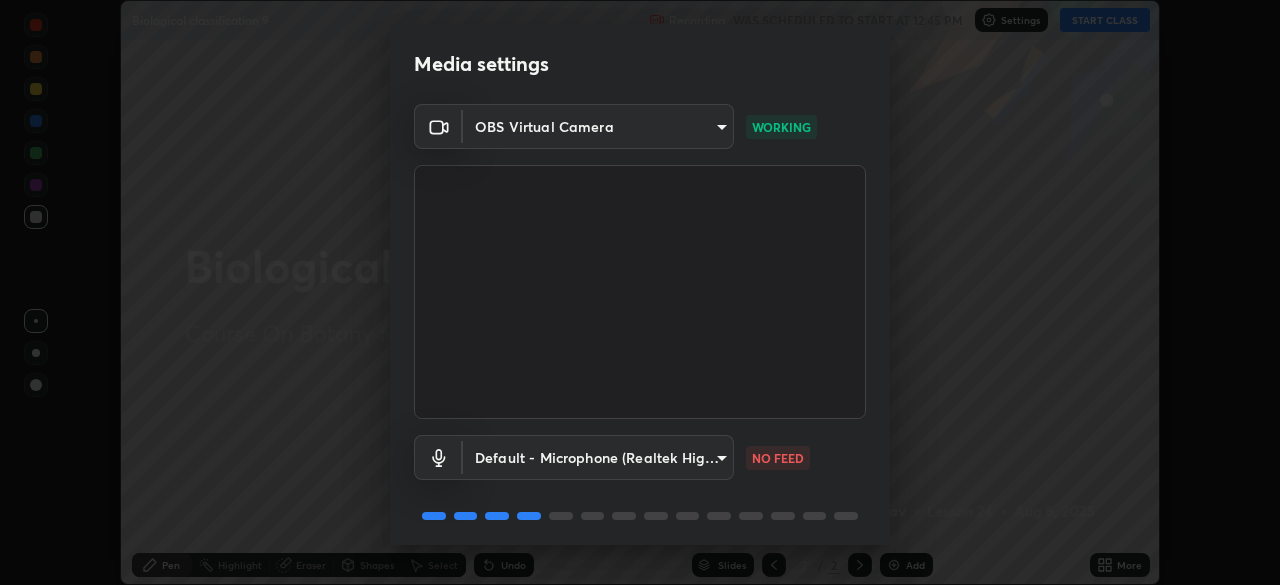 click on "Erase all Biological classification 9 Recording WAS SCHEDULED TO START AT  12:45 PM Settings START CLASS Setting up your live class Biological classification 9 • L24 of Course On Botany for NEET Conquer 2 2026 [FULL_NAME] Pen Highlight Eraser Shapes Select Undo Slides 2 / 2 Add More No doubts shared Encourage your learners to ask a doubt for better clarity Report an issue Reason for reporting Buffering Chat not working Audio - Video sync issue Educator video quality low ​ Attach an image Report Media settings OBS Virtual Camera [HASH] WORKING Default - Microphone (Realtek High Definition Audio) default NO FEED 1 / 5 Next" at bounding box center [640, 292] 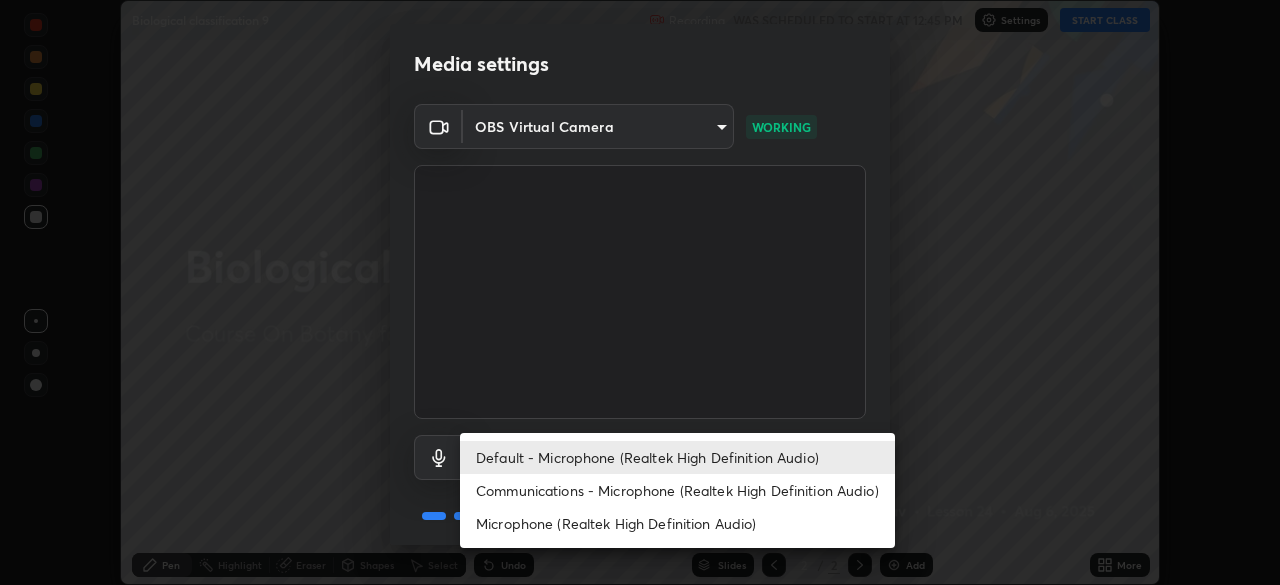click on "Communications - Microphone (Realtek High Definition Audio)" at bounding box center (677, 490) 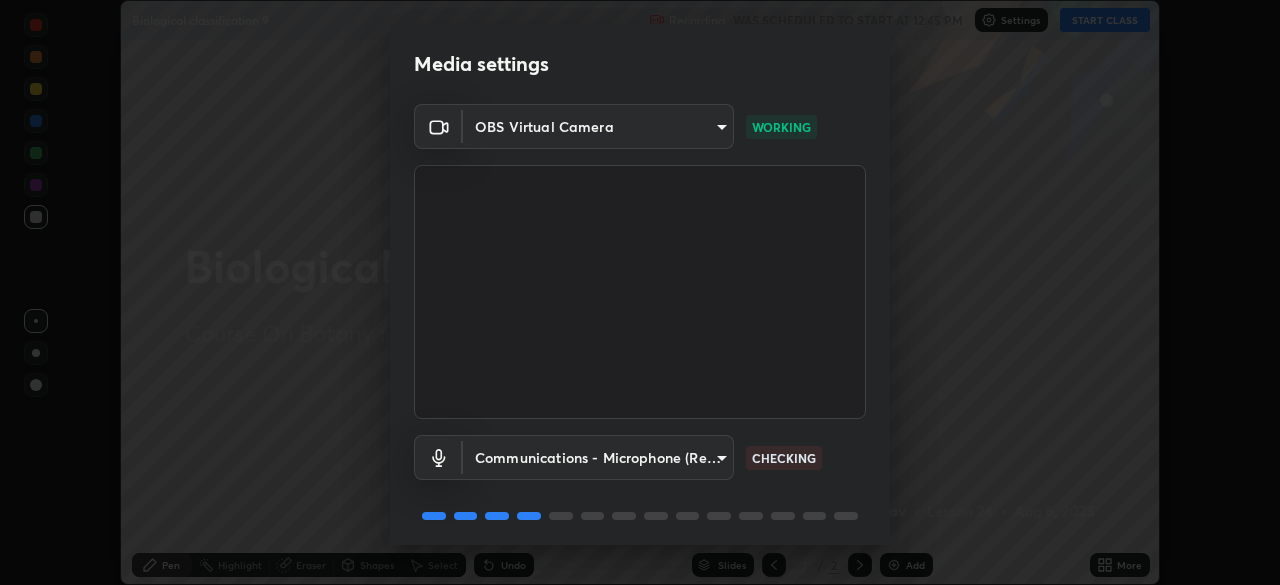 type on "communications" 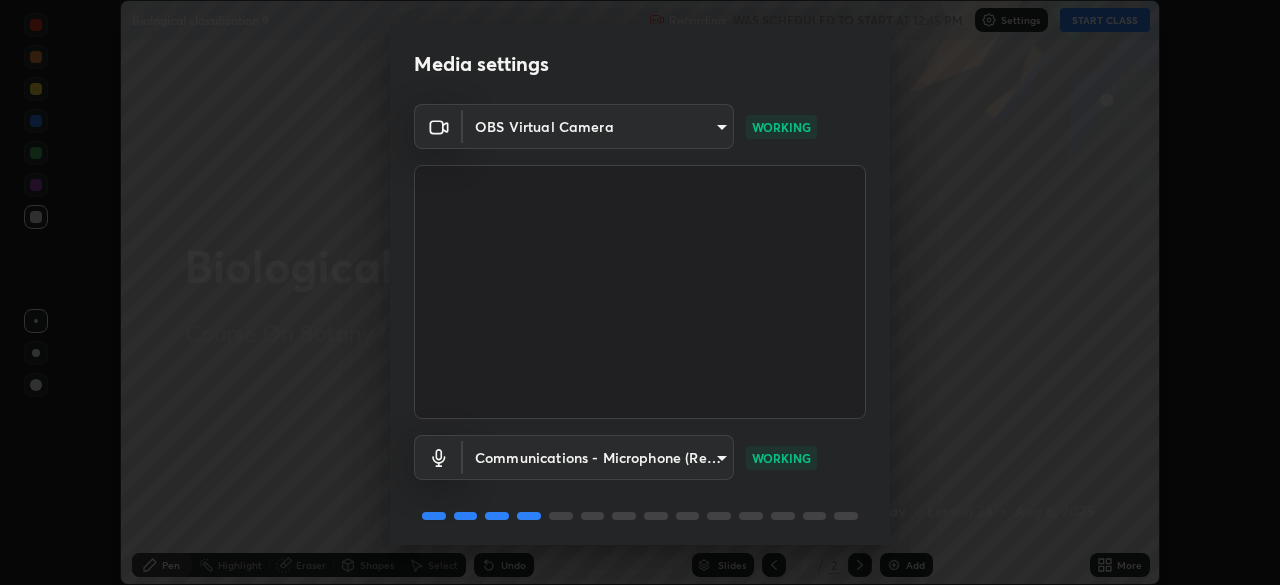 scroll, scrollTop: 71, scrollLeft: 0, axis: vertical 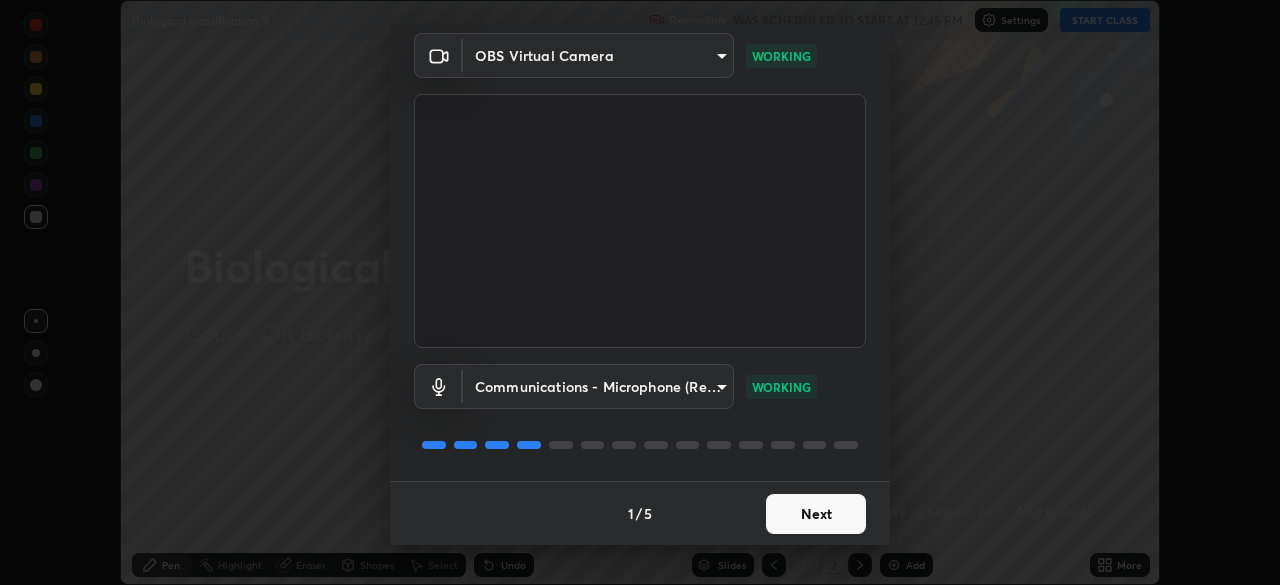 click on "Next" at bounding box center [816, 514] 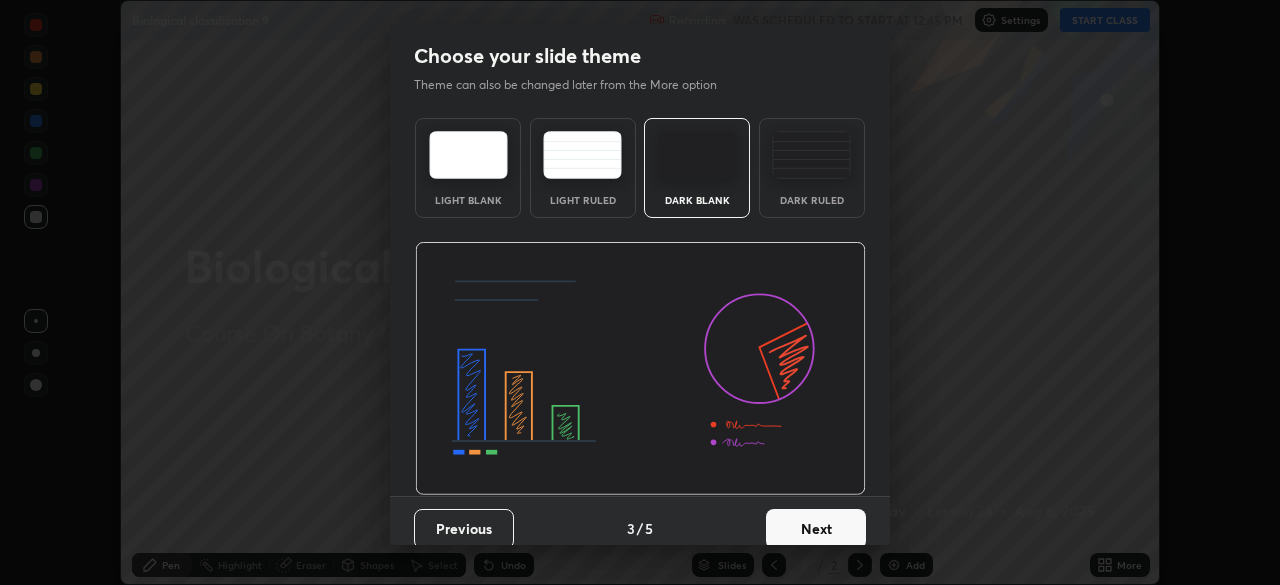 click on "Next" at bounding box center (816, 529) 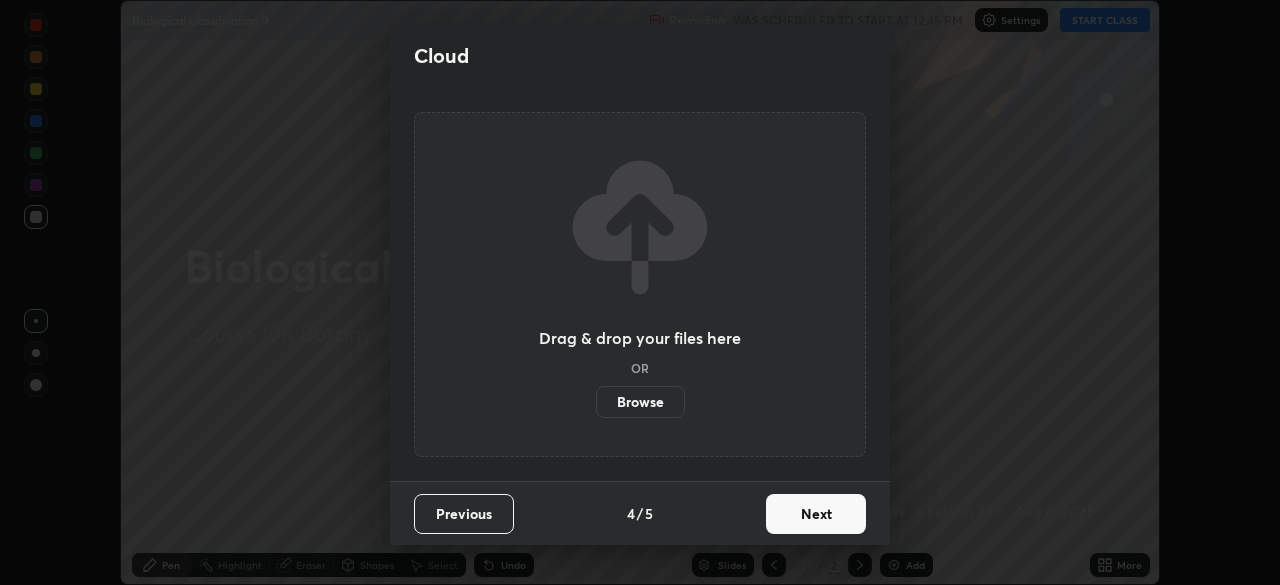 click on "Next" at bounding box center (816, 514) 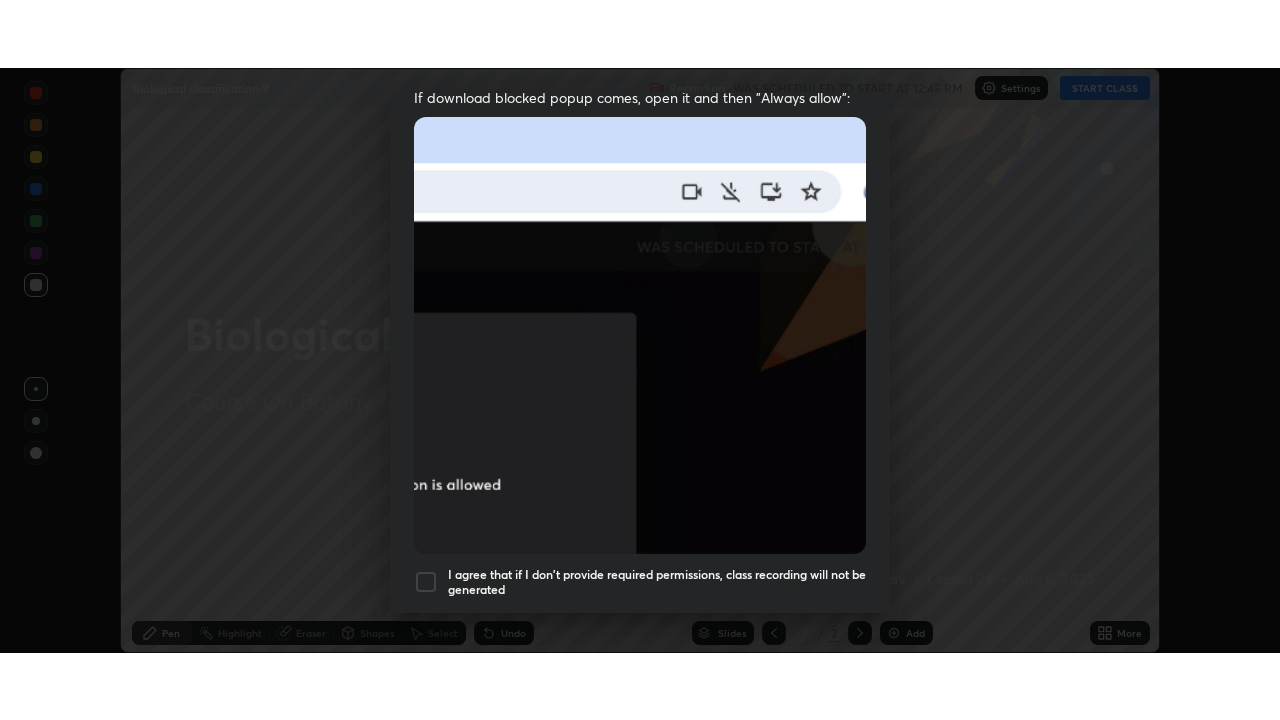 scroll, scrollTop: 479, scrollLeft: 0, axis: vertical 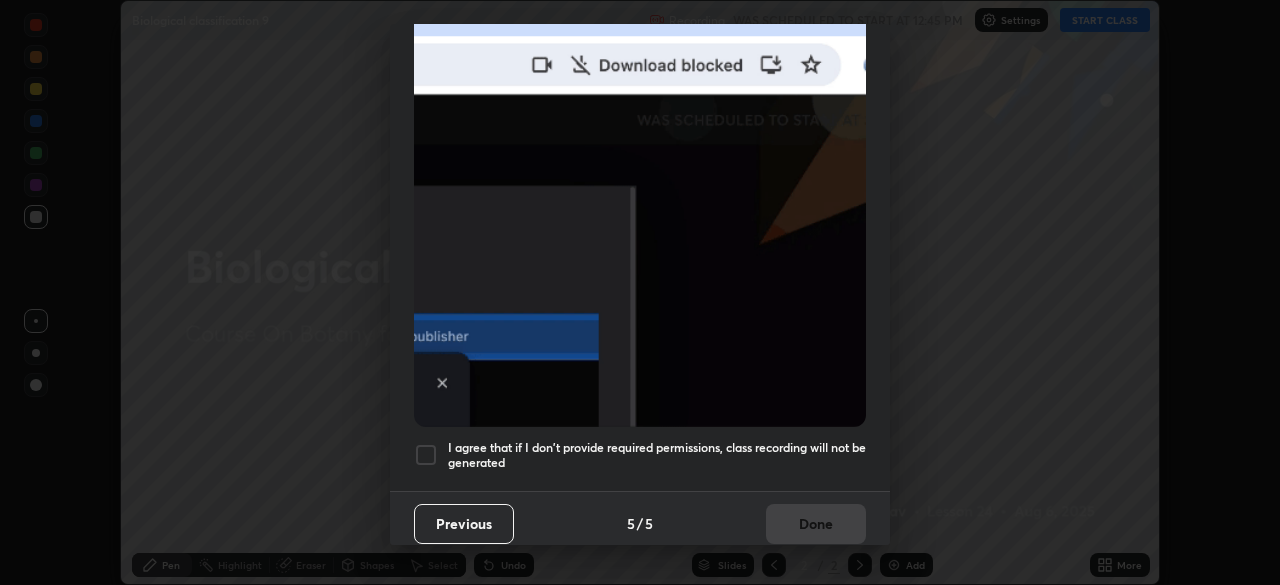 click on "I agree that if I don't provide required permissions, class recording will not be generated" at bounding box center (657, 455) 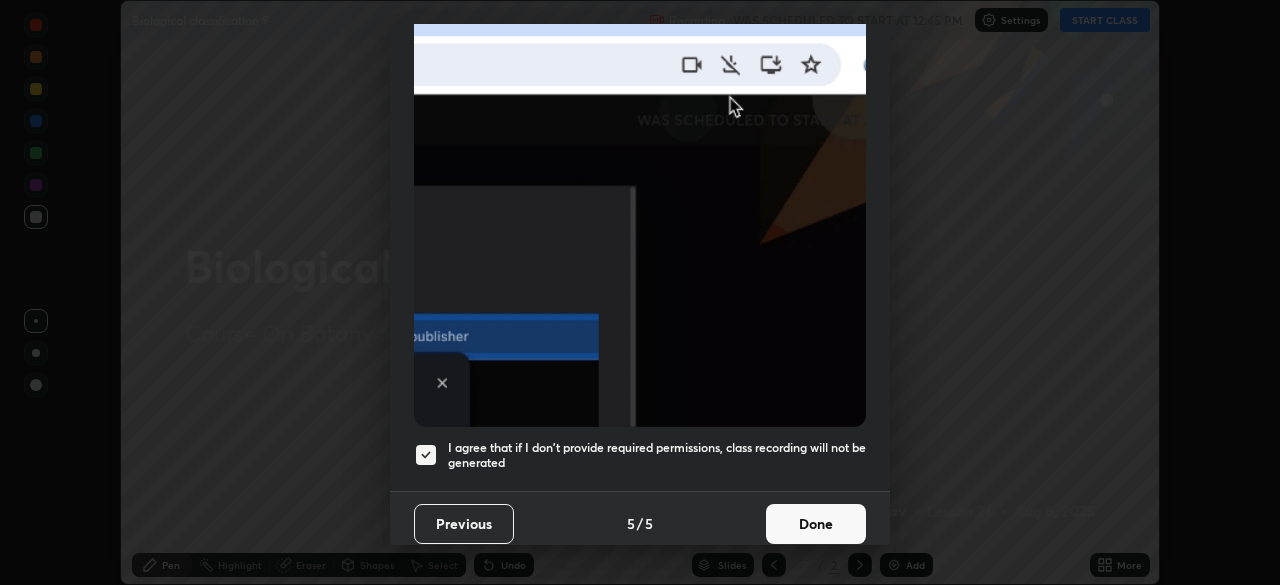 click on "Done" at bounding box center (816, 524) 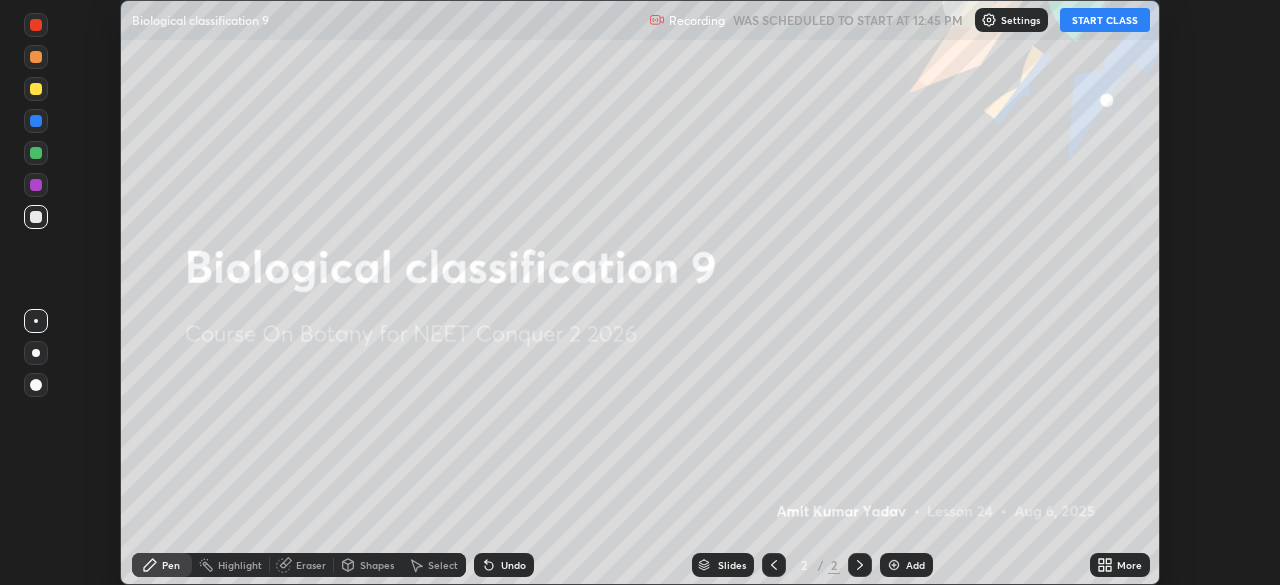 click 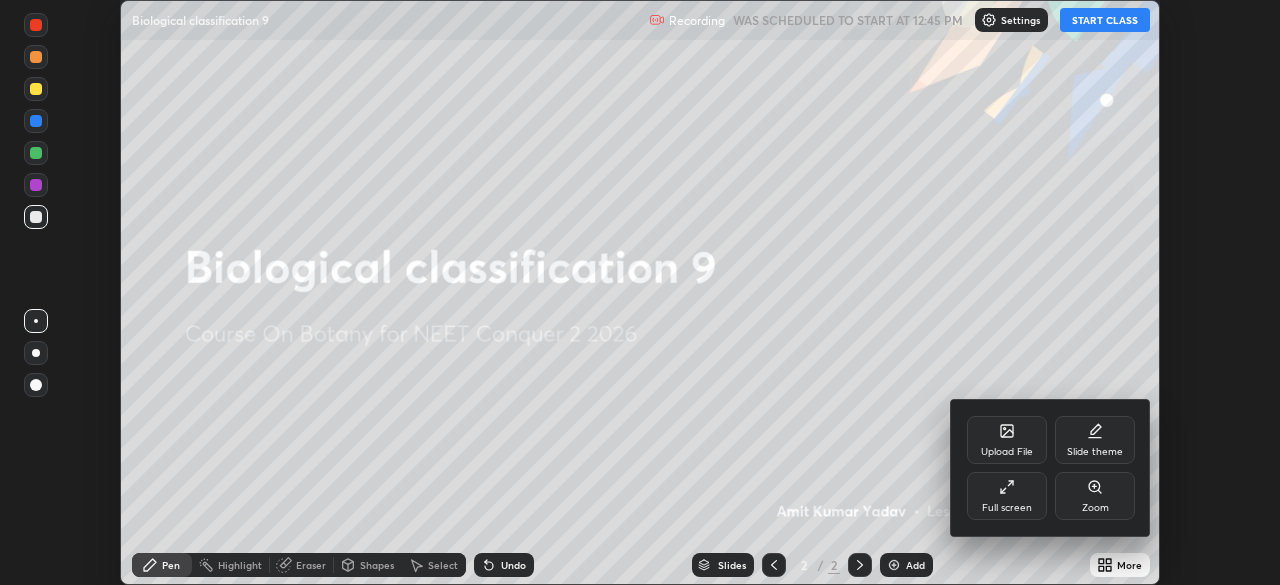 click on "Full screen" at bounding box center (1007, 496) 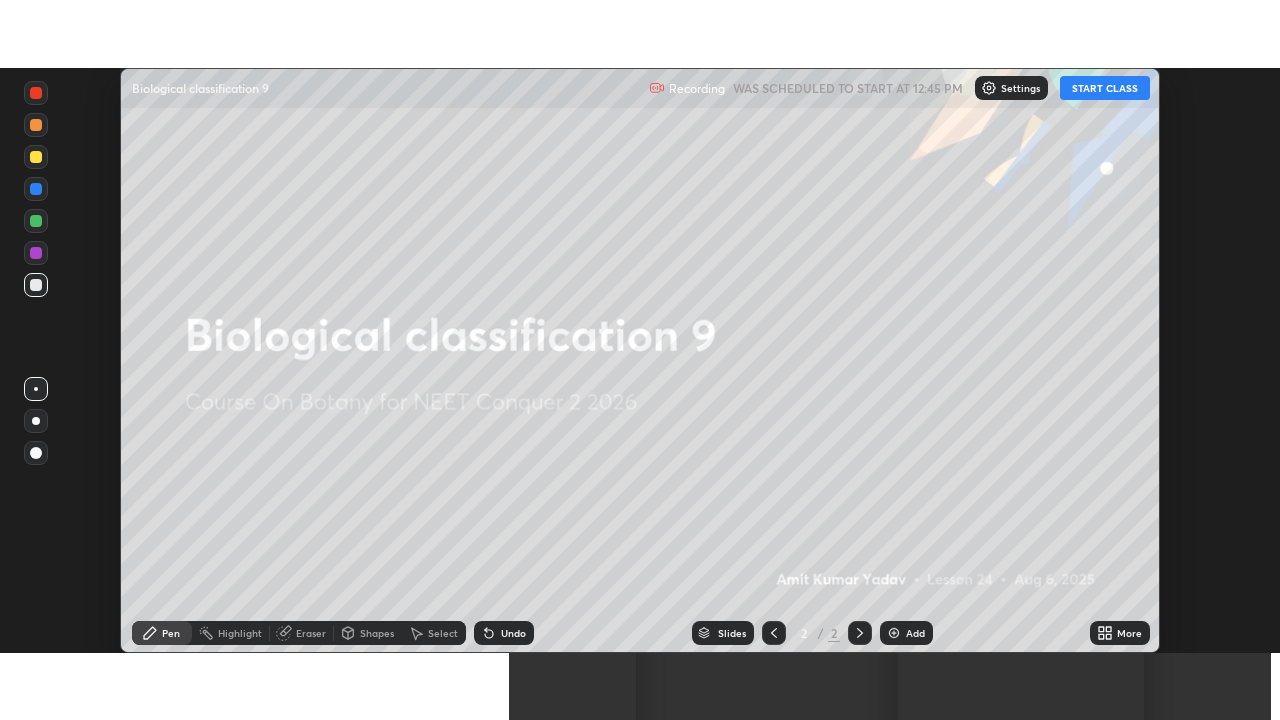 scroll, scrollTop: 99280, scrollLeft: 98720, axis: both 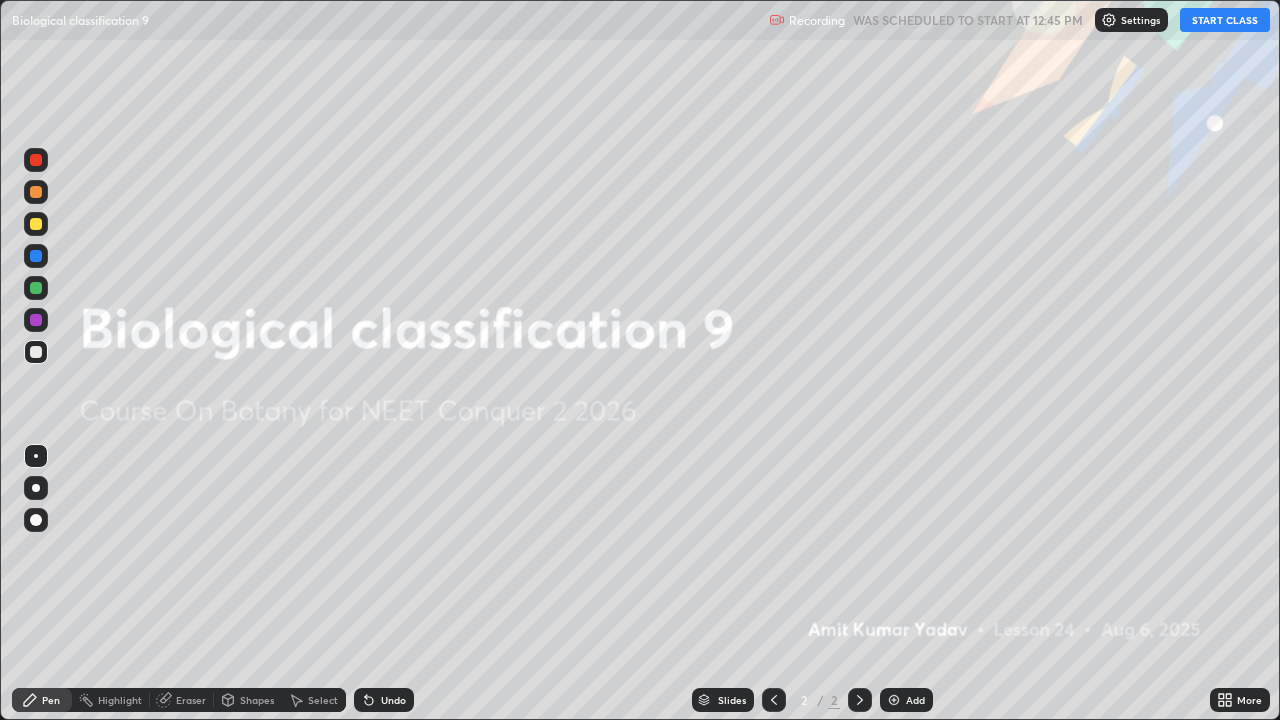 click on "START CLASS" at bounding box center [1225, 20] 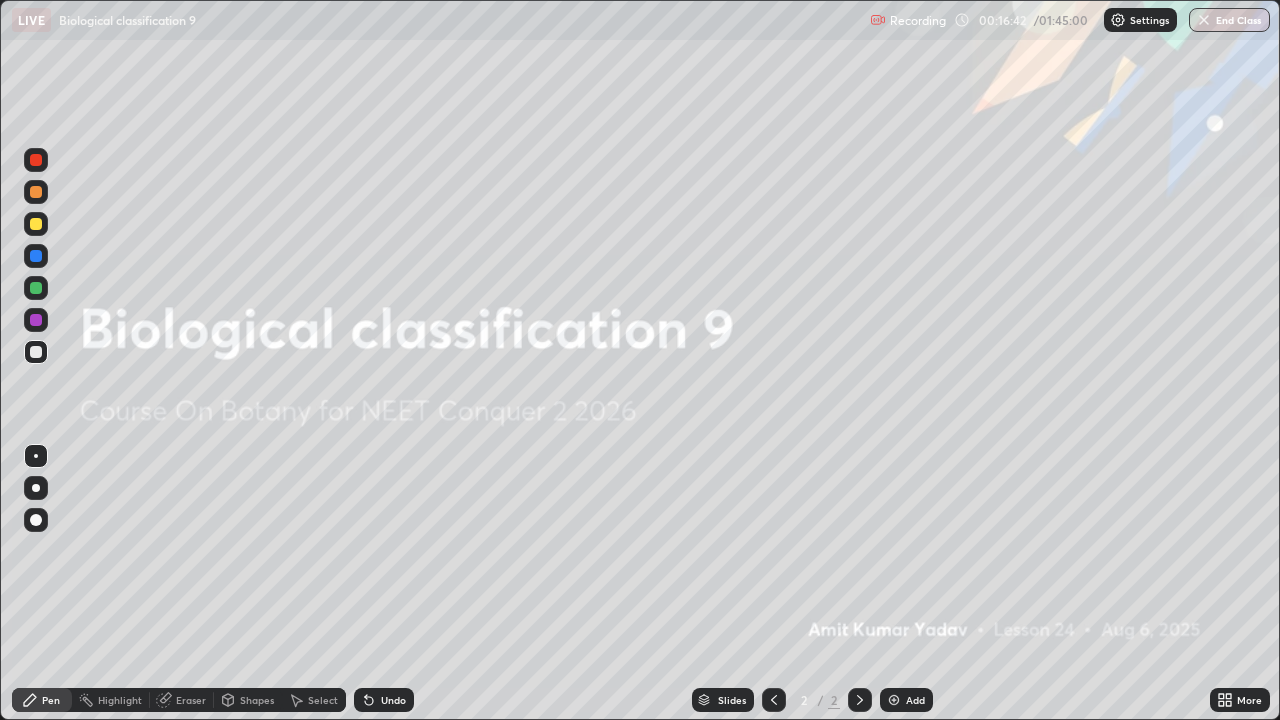 click on "Add" at bounding box center (915, 700) 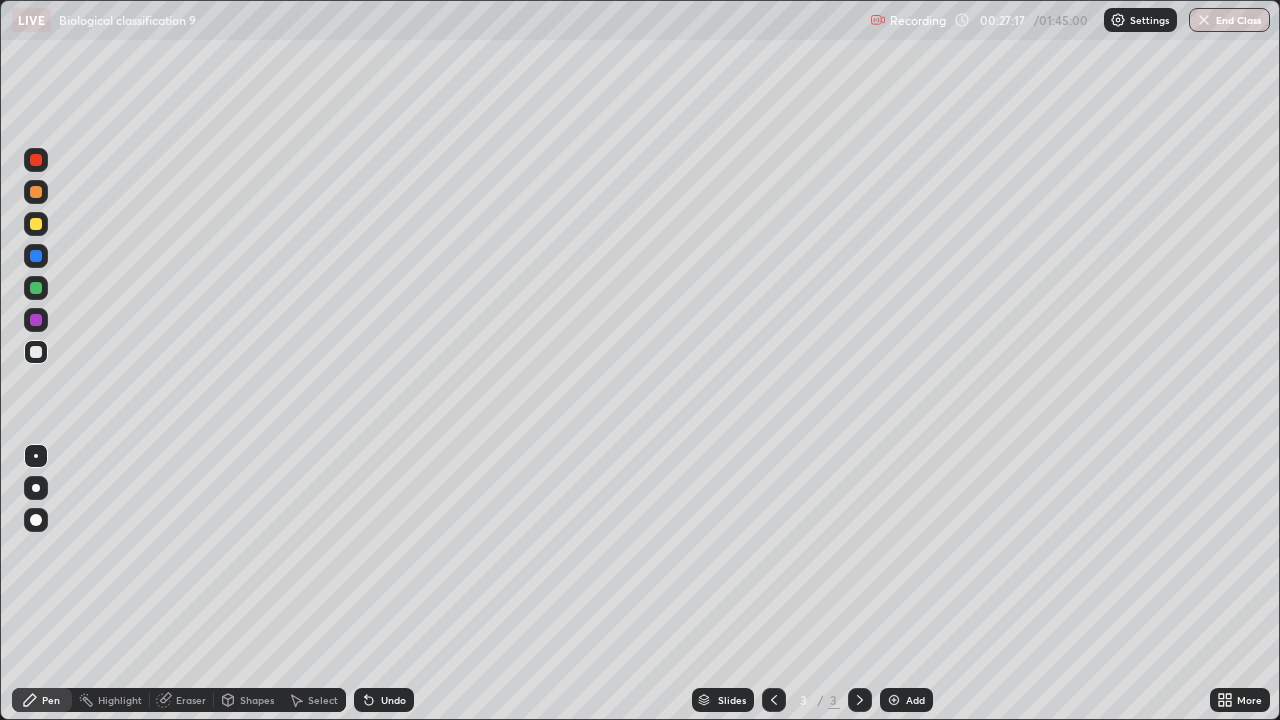 click on "Add" at bounding box center (915, 700) 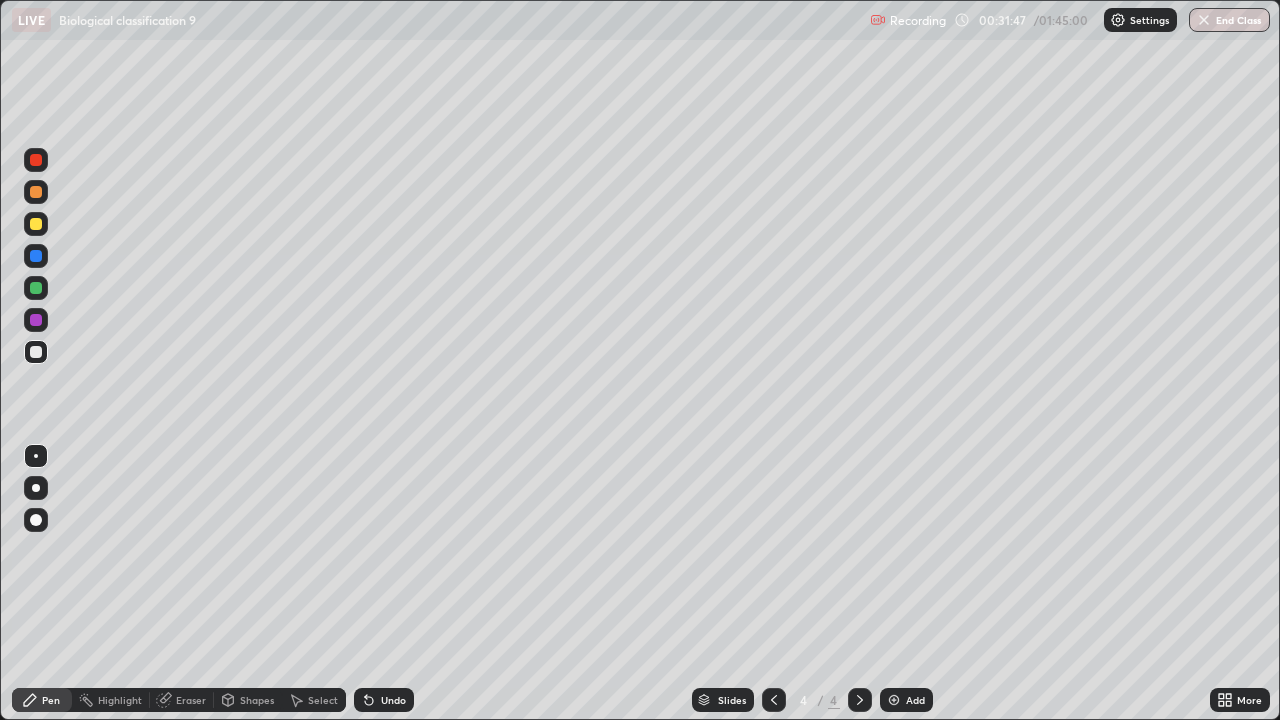 click on "Add" at bounding box center [915, 700] 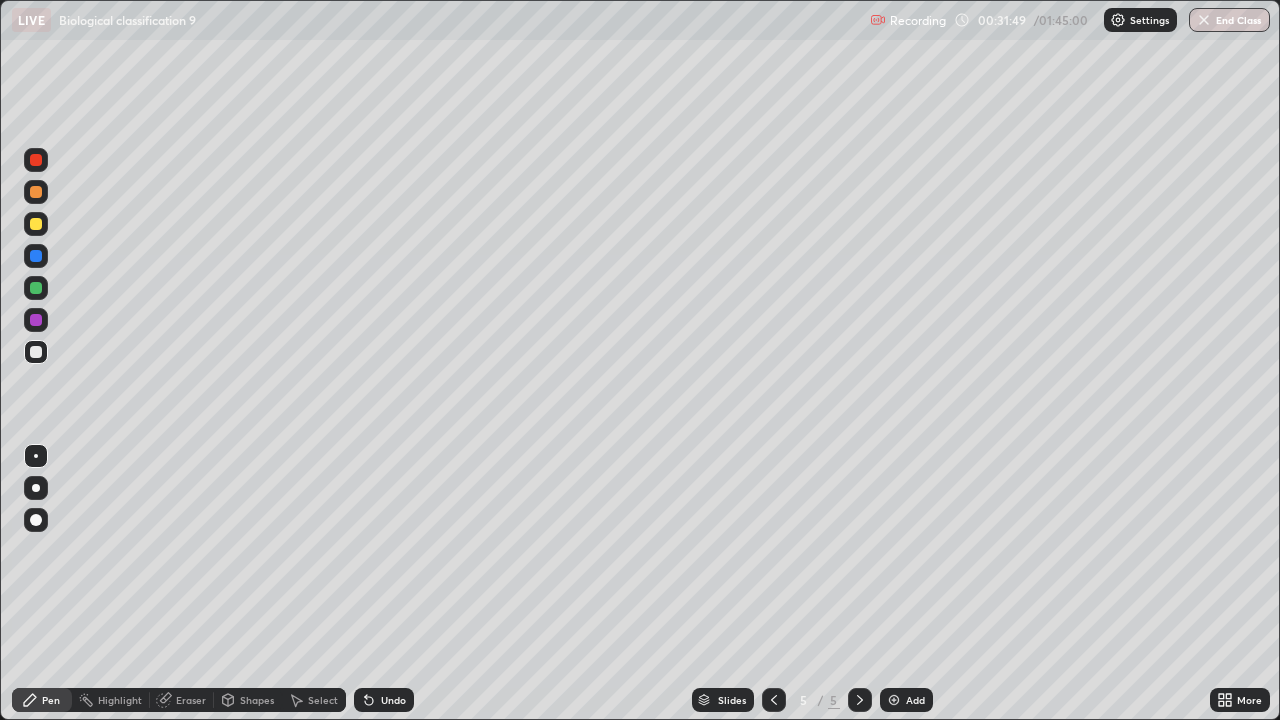 click 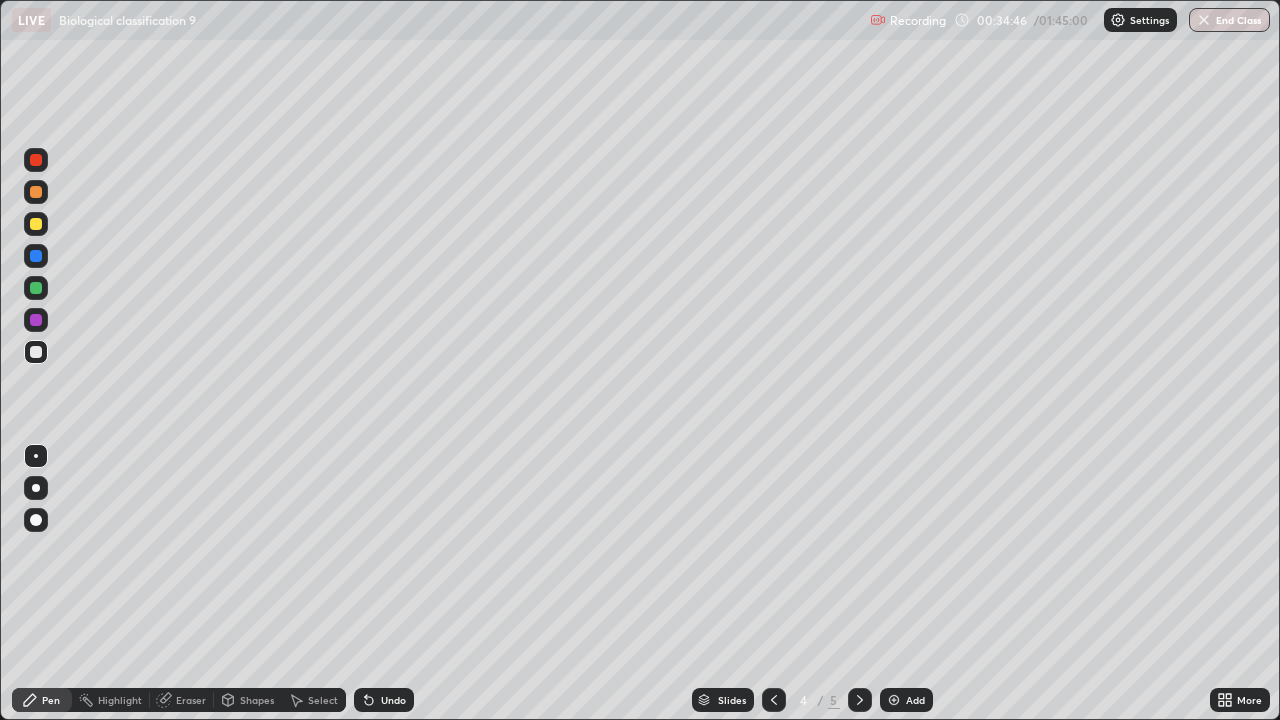 click on "Add" at bounding box center (906, 700) 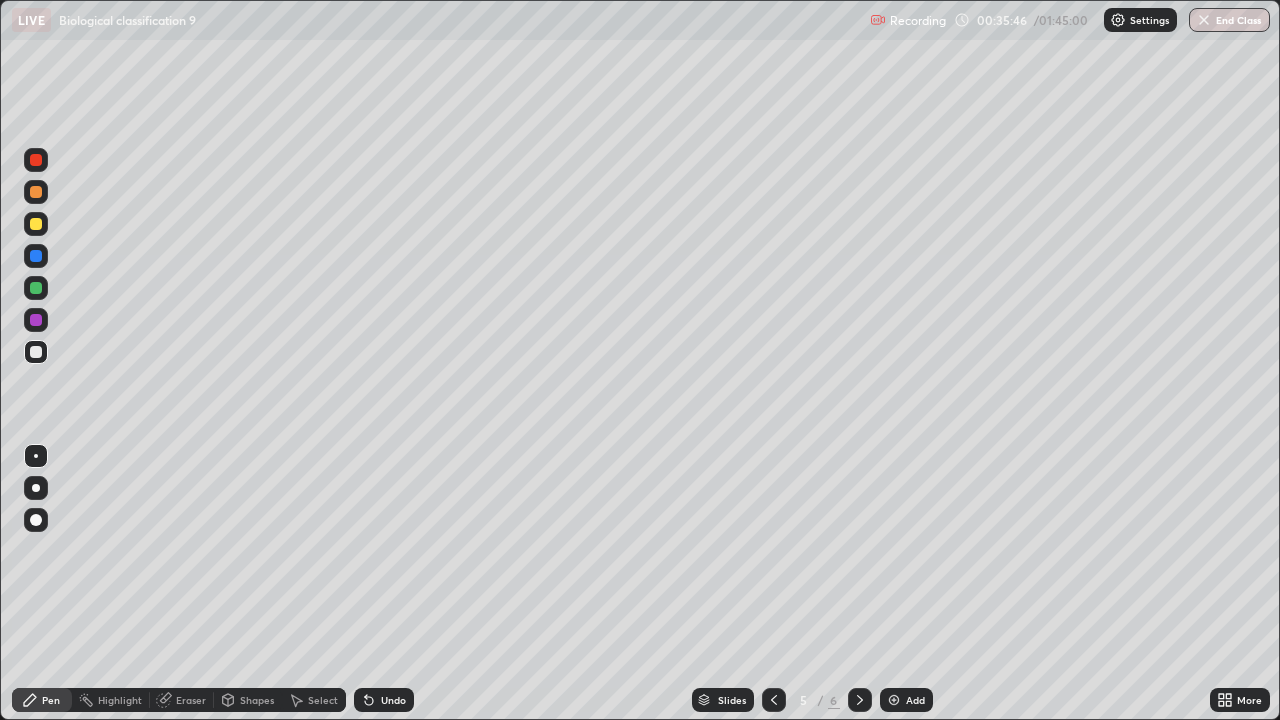 click on "Undo" at bounding box center [380, 700] 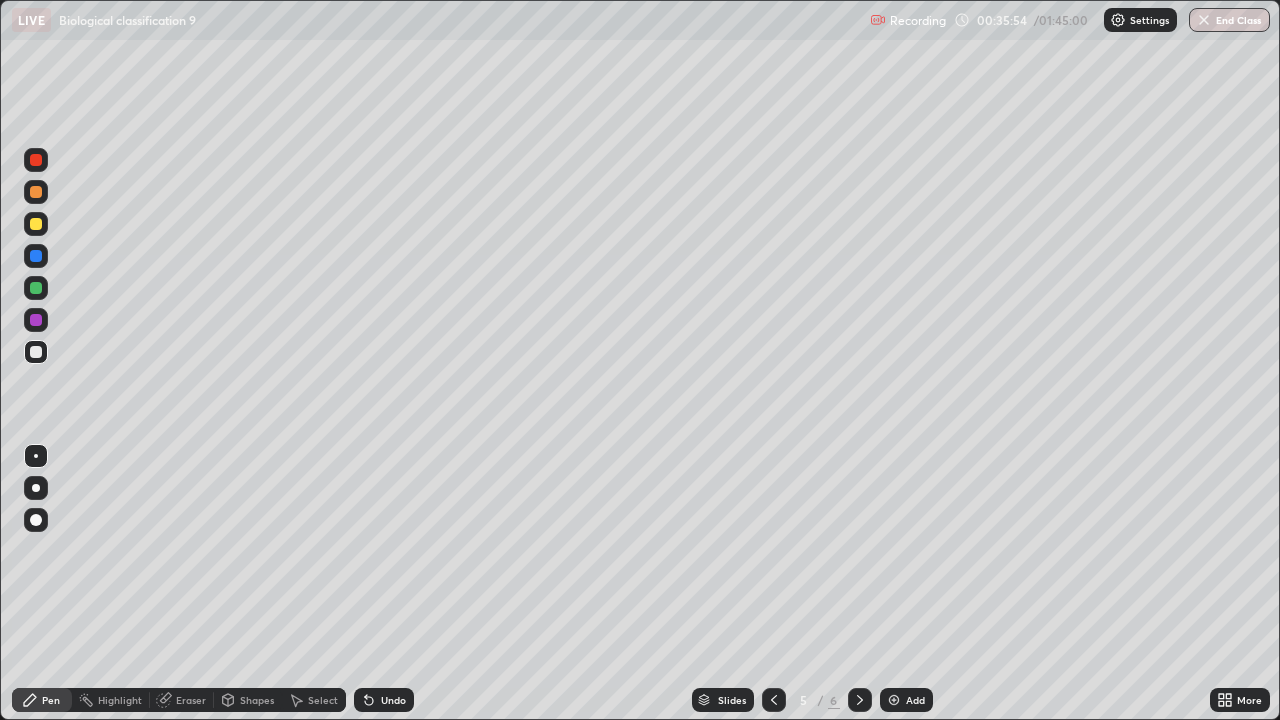 click on "Undo" at bounding box center (393, 700) 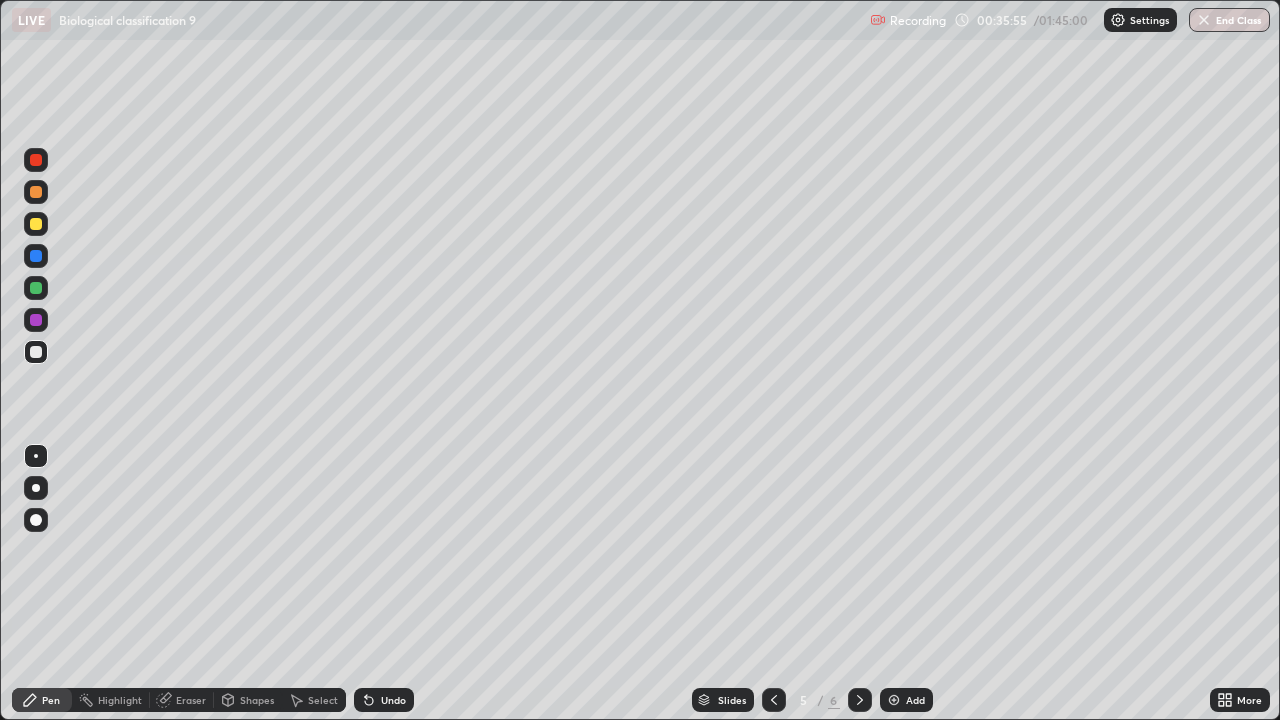 click on "Undo" at bounding box center (393, 700) 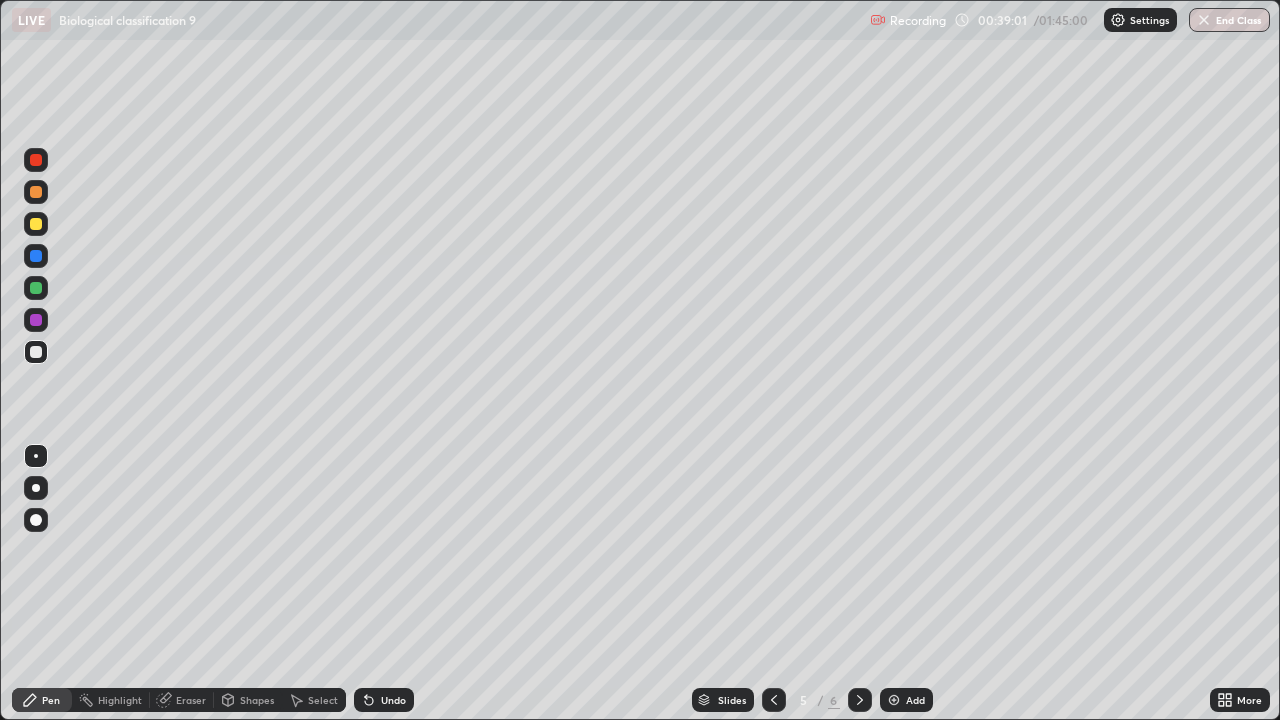 click on "Undo" at bounding box center [393, 700] 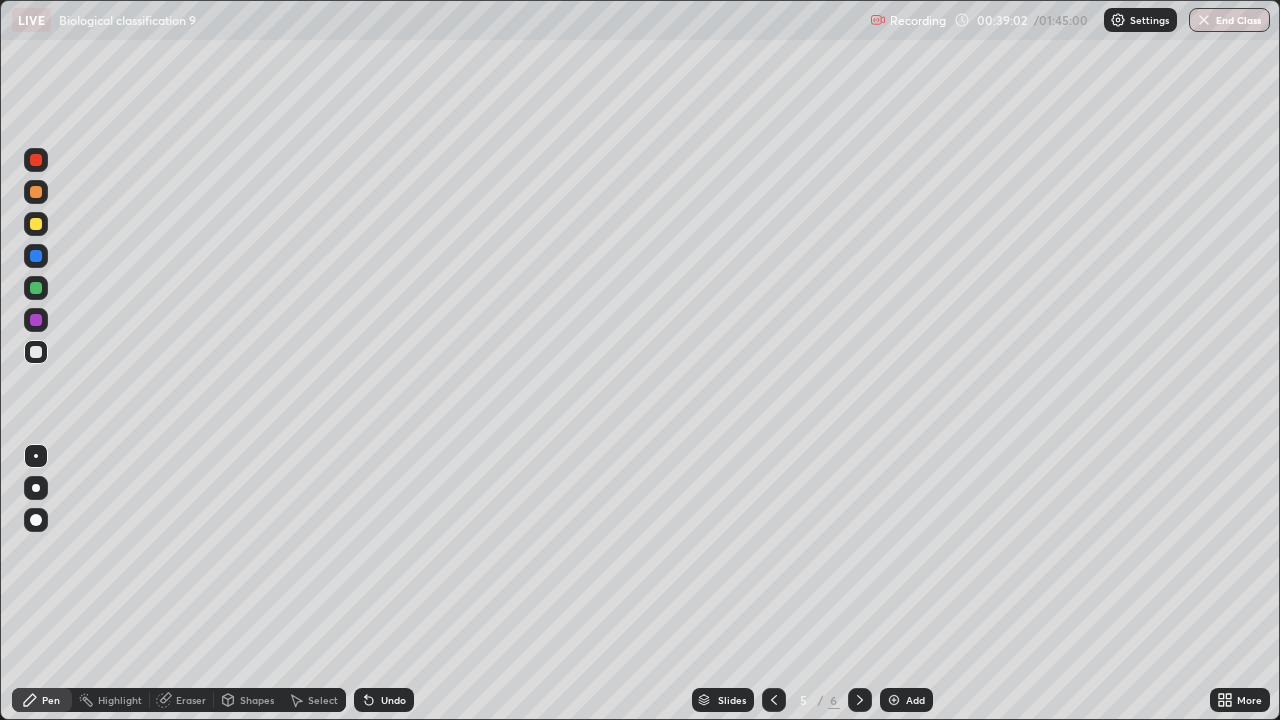 click on "Undo" at bounding box center (393, 700) 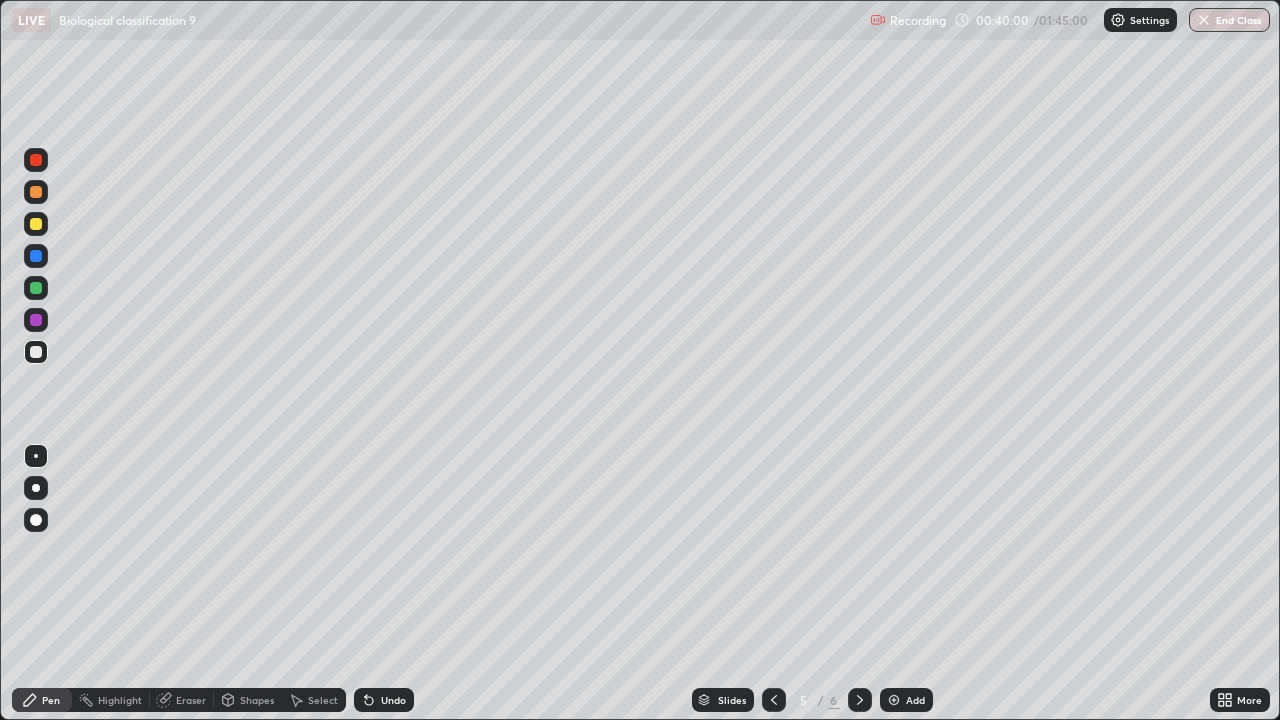 click on "Undo" at bounding box center [393, 700] 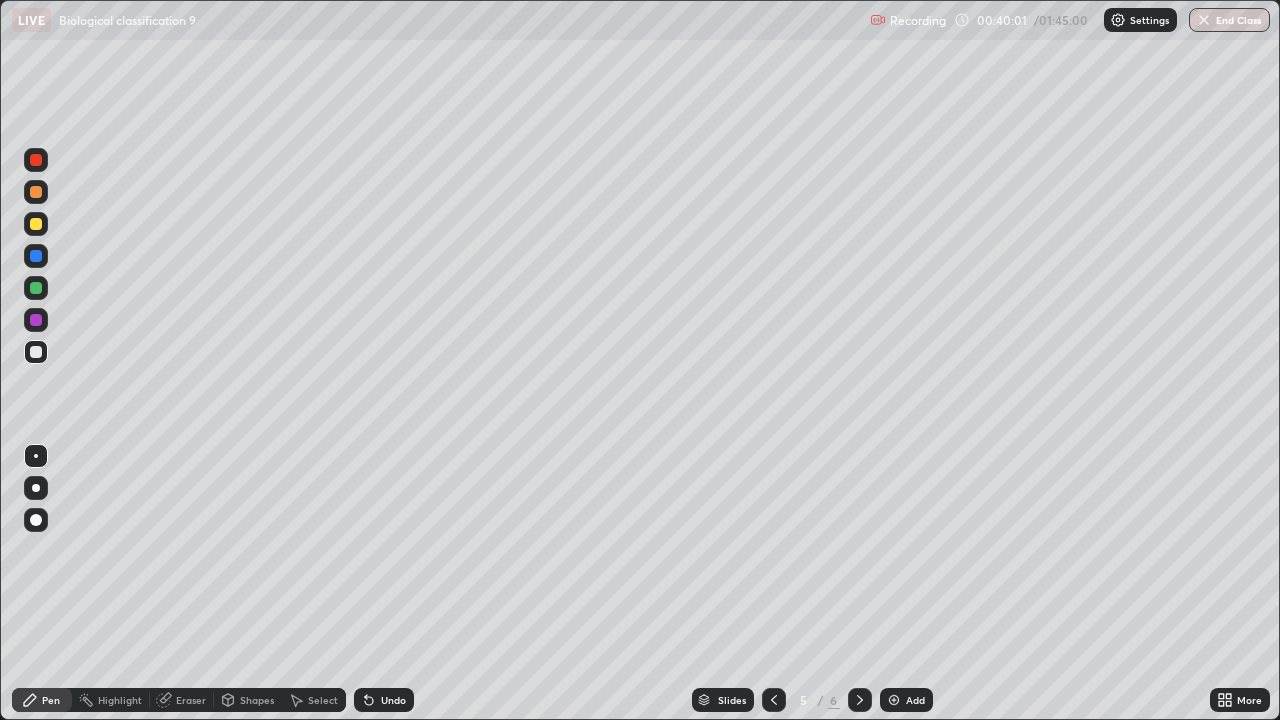 click on "Undo" at bounding box center (380, 700) 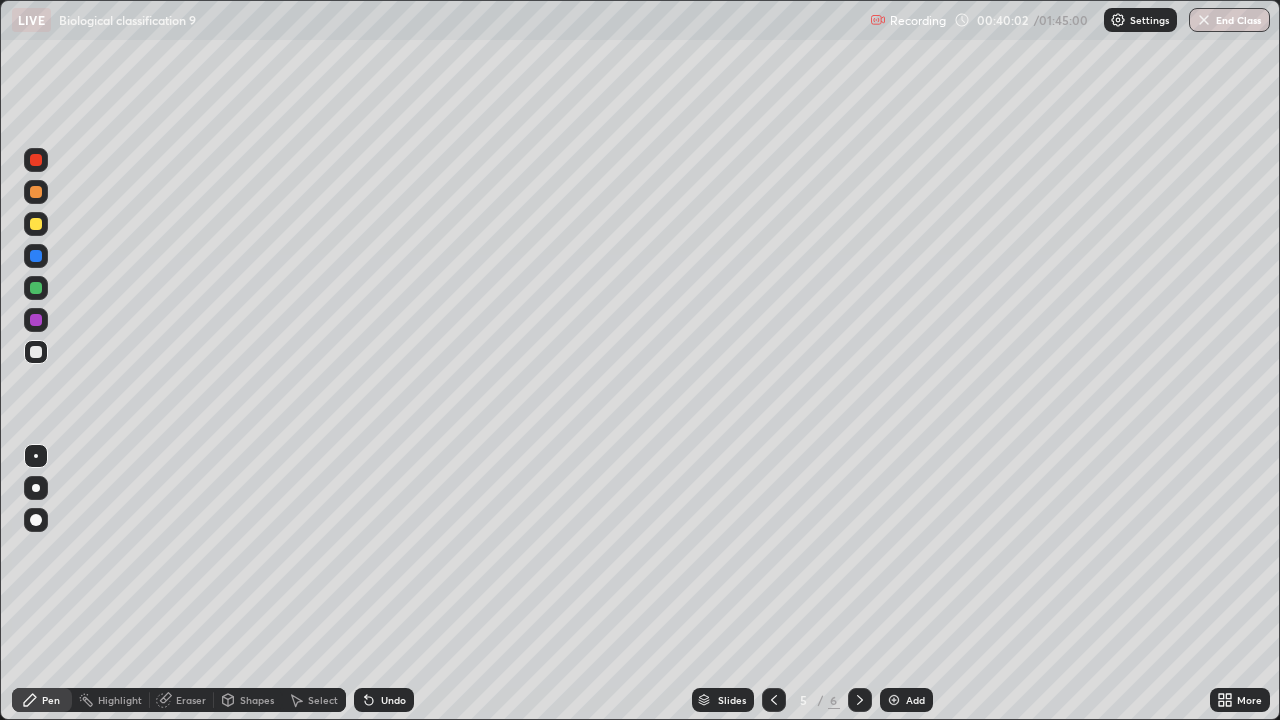 click on "Undo" at bounding box center [384, 700] 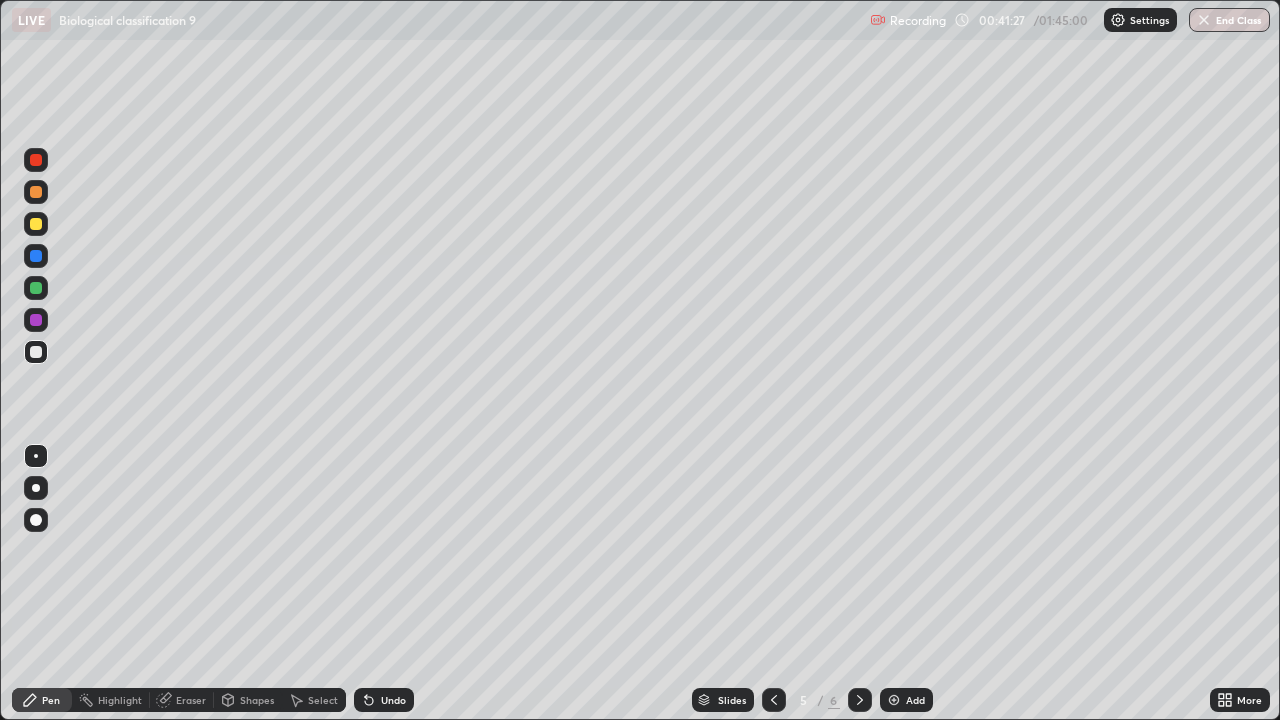 click on "Undo" at bounding box center [393, 700] 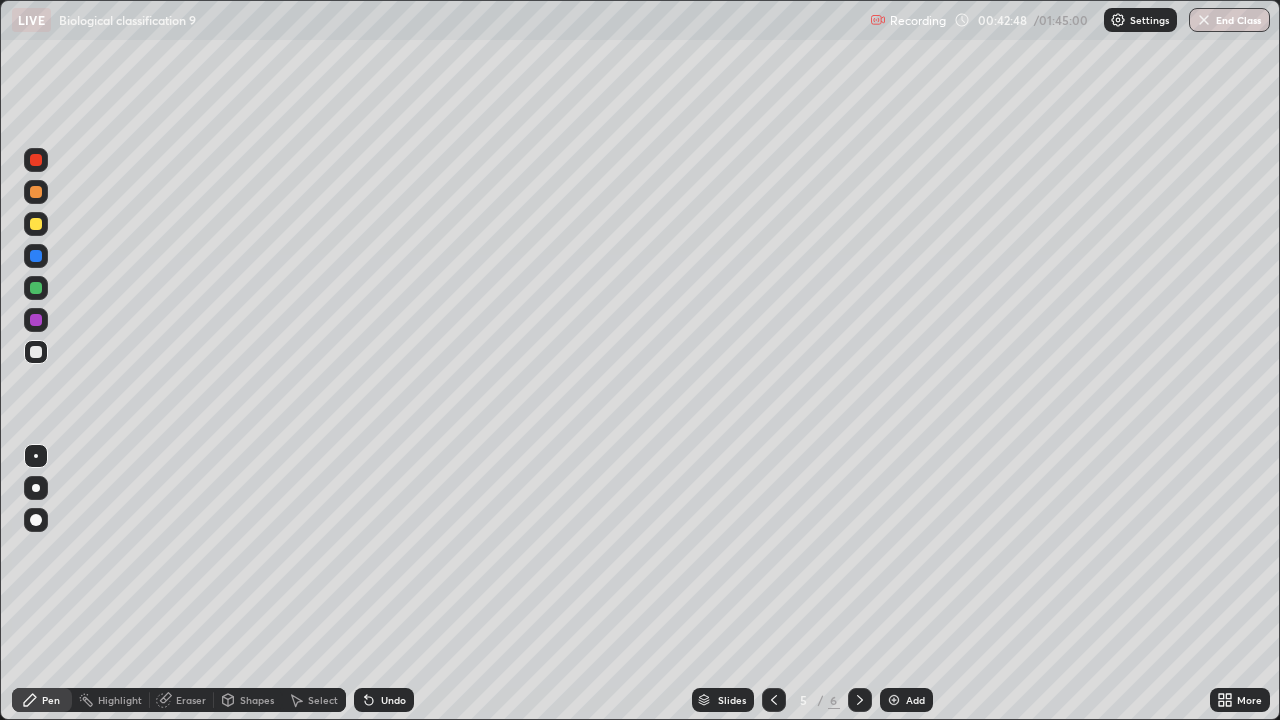 click on "Add" at bounding box center (915, 700) 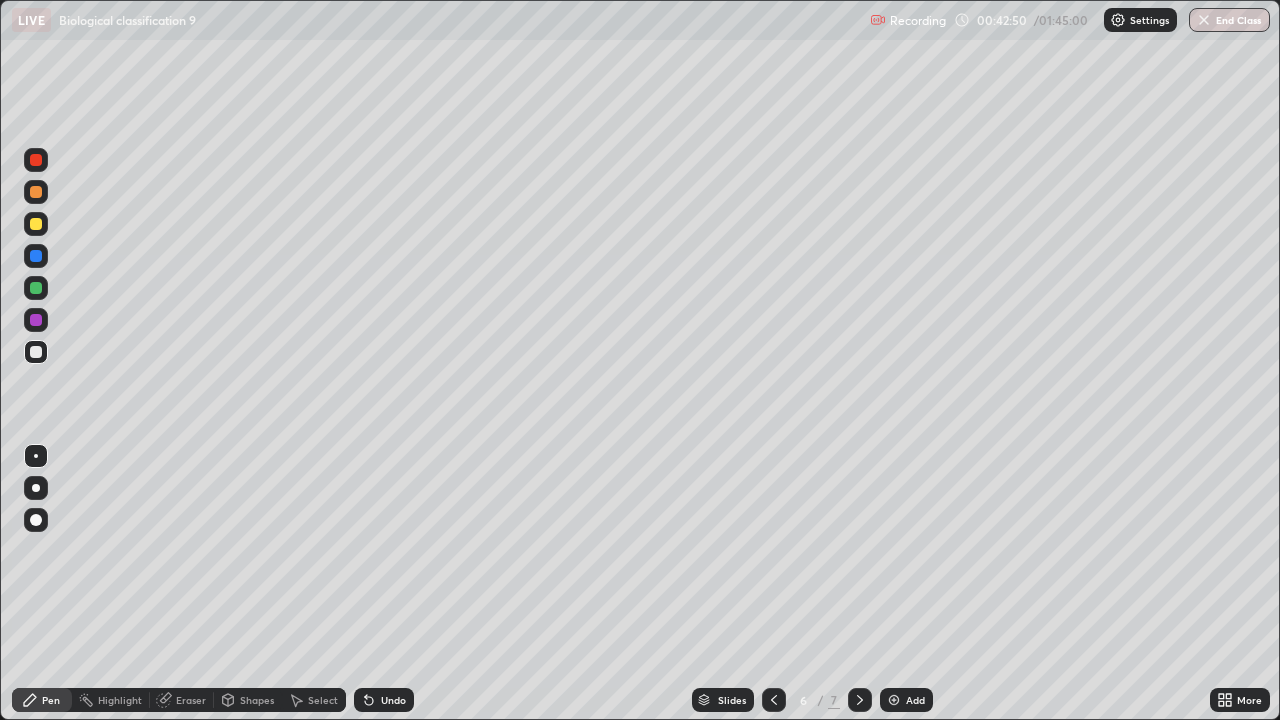 click 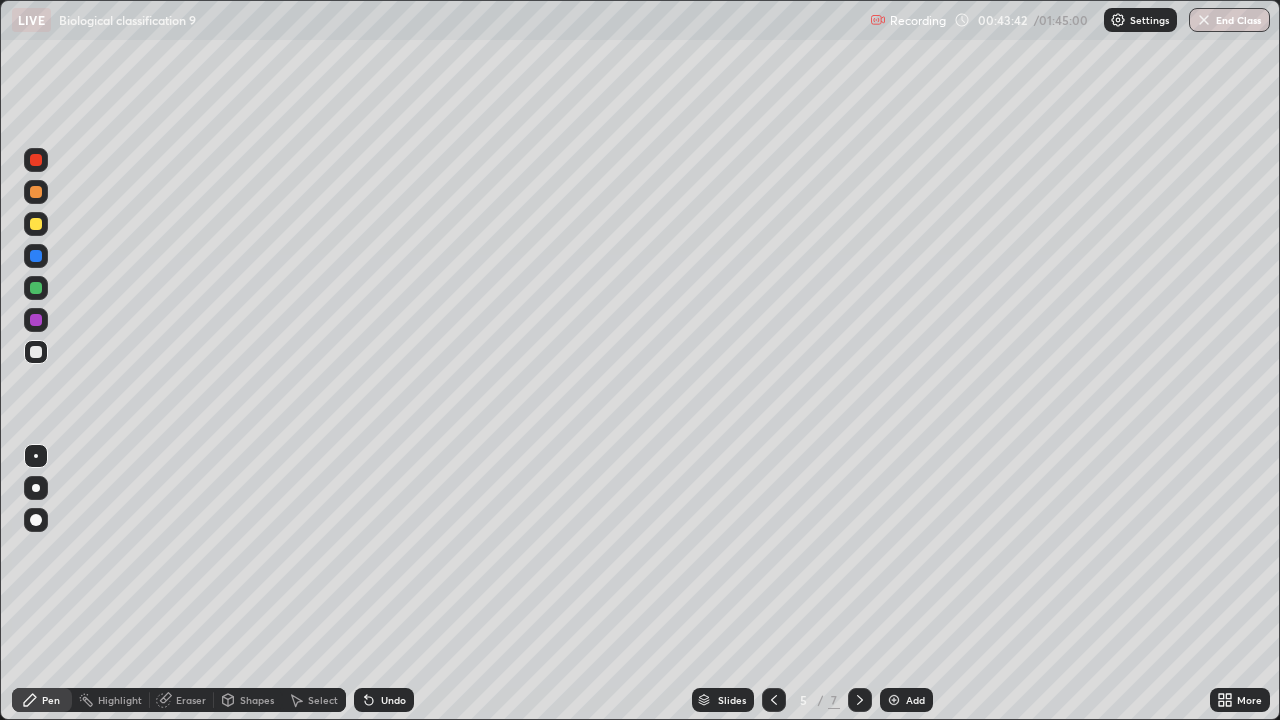 click on "Add" at bounding box center (906, 700) 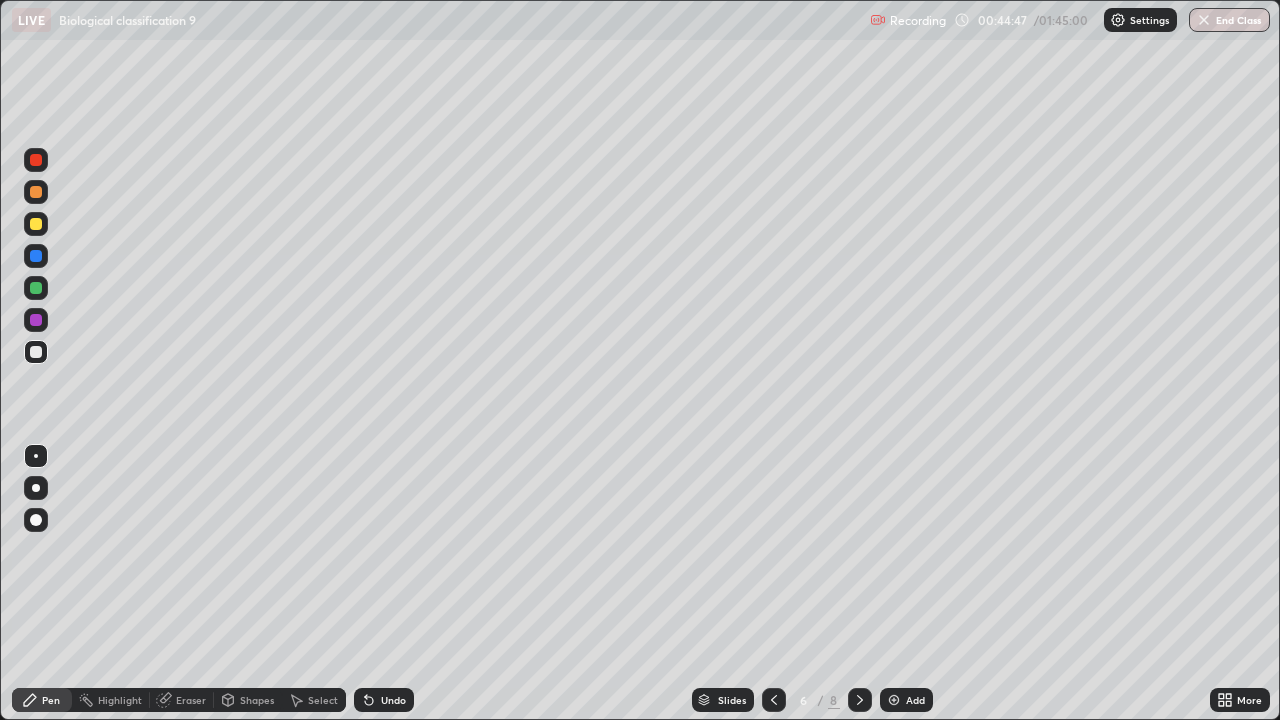 click on "Undo" at bounding box center (393, 700) 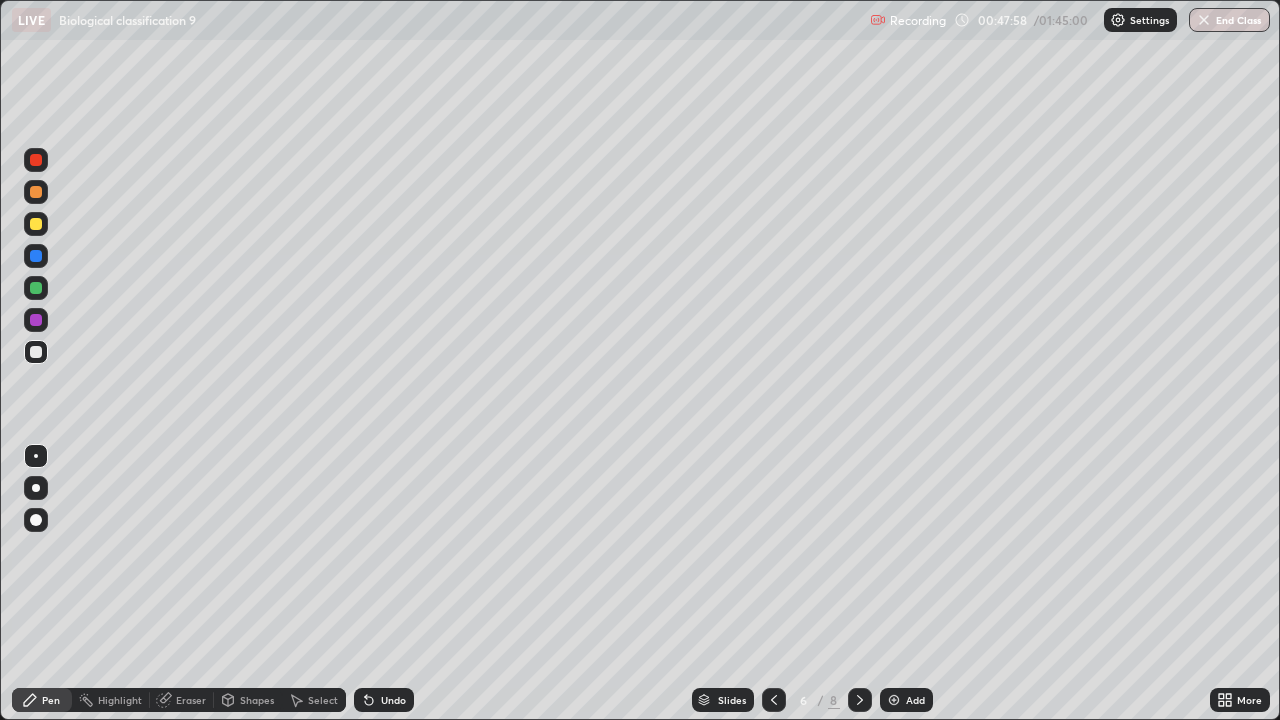 click on "Undo" at bounding box center (393, 700) 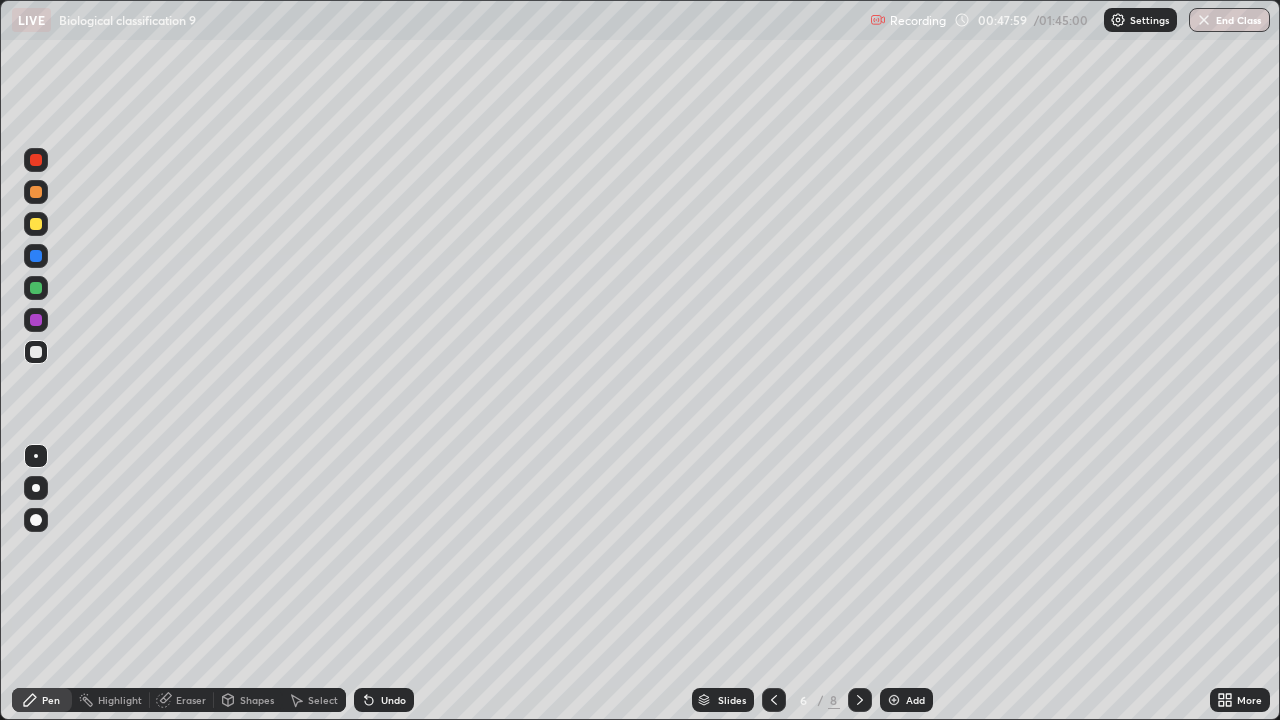 click on "Slides 6 / 8 Add" at bounding box center (812, 700) 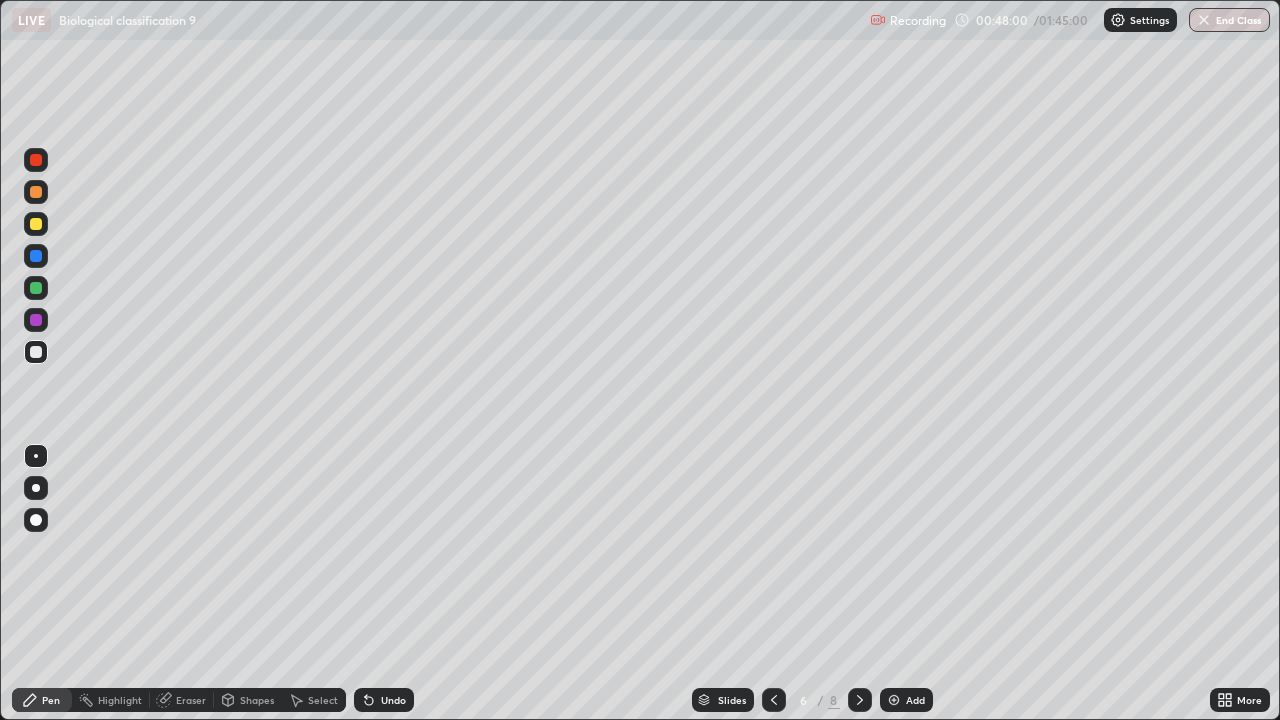 click on "Undo" at bounding box center [393, 700] 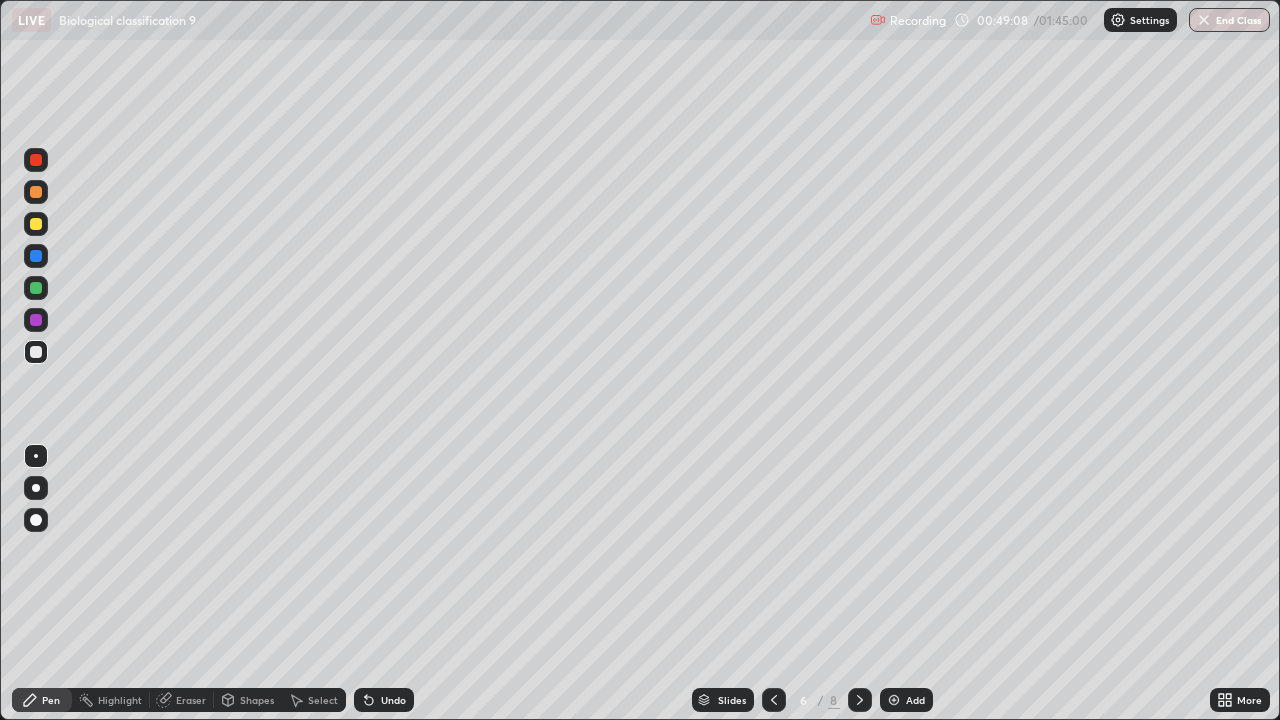click on "Add" at bounding box center (915, 700) 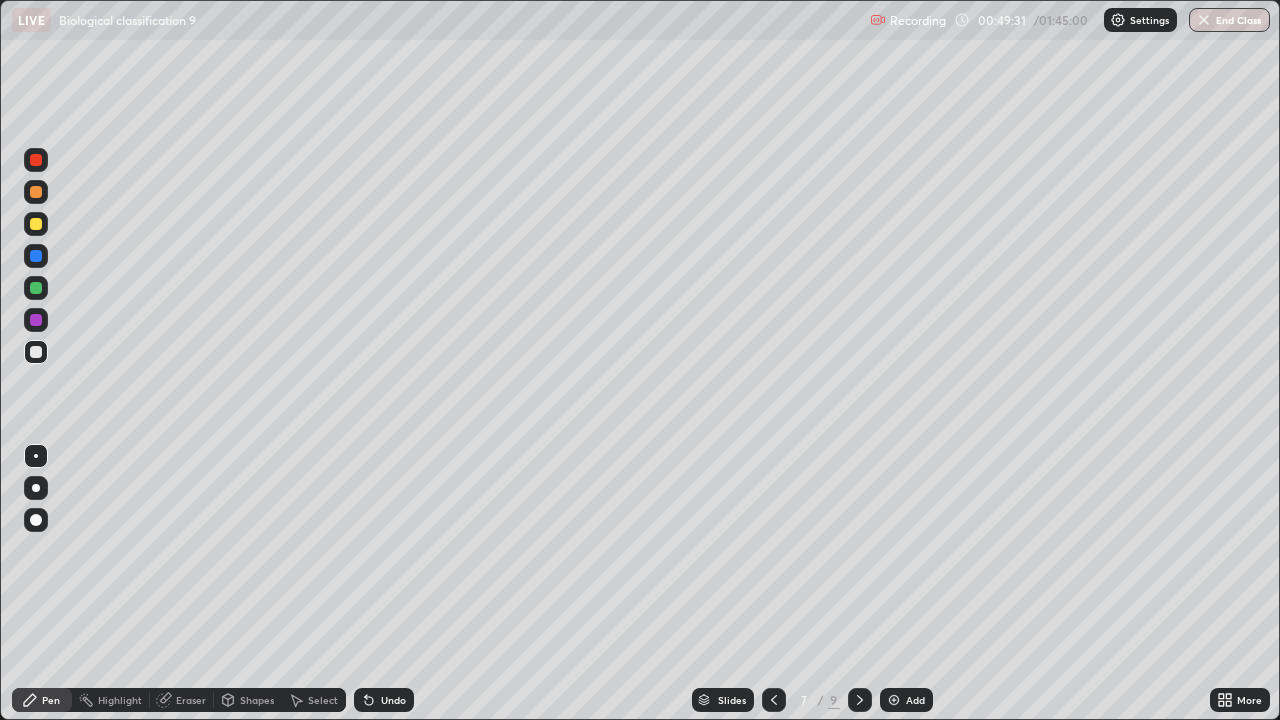 click on "Eraser" at bounding box center (191, 700) 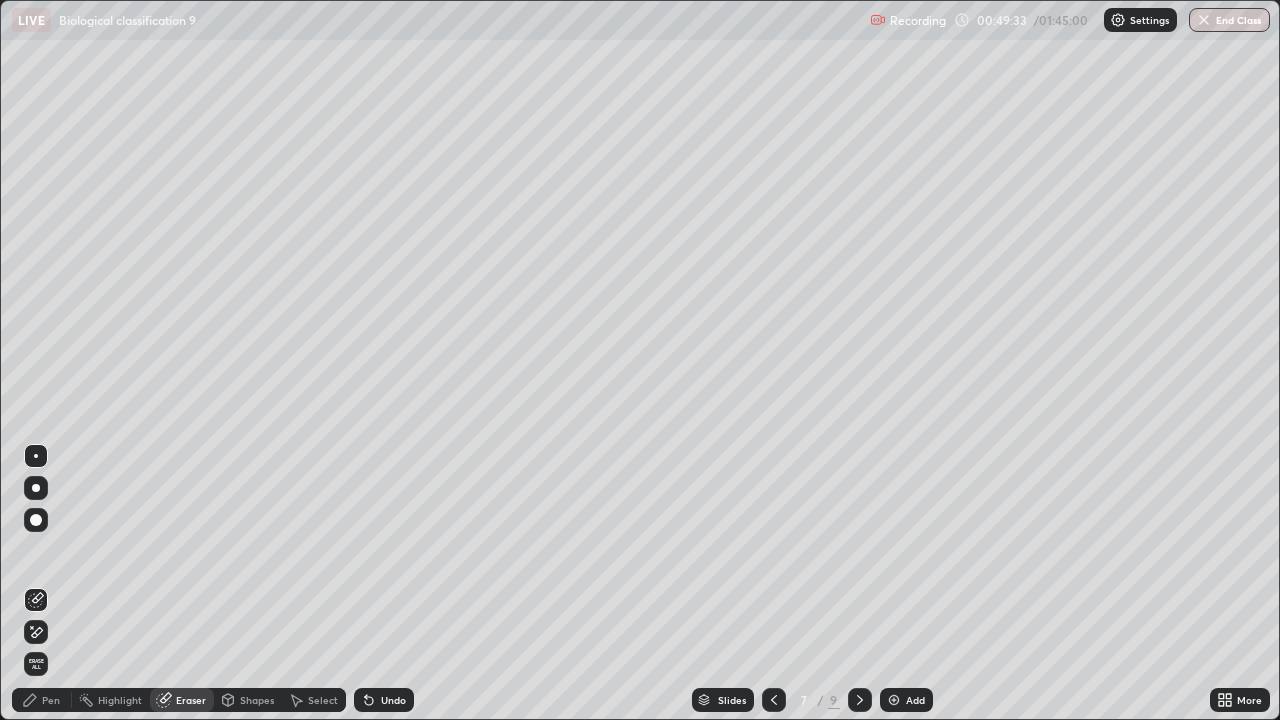 click on "Pen" at bounding box center (42, 700) 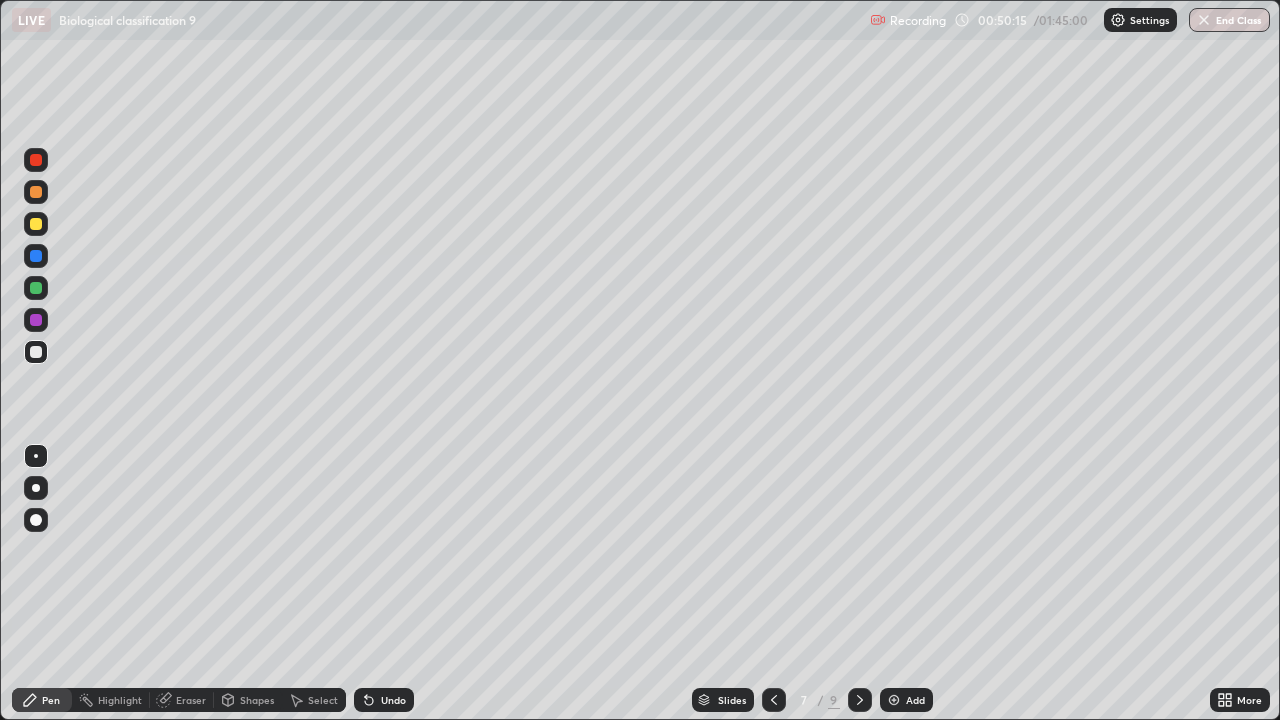 click at bounding box center (36, 224) 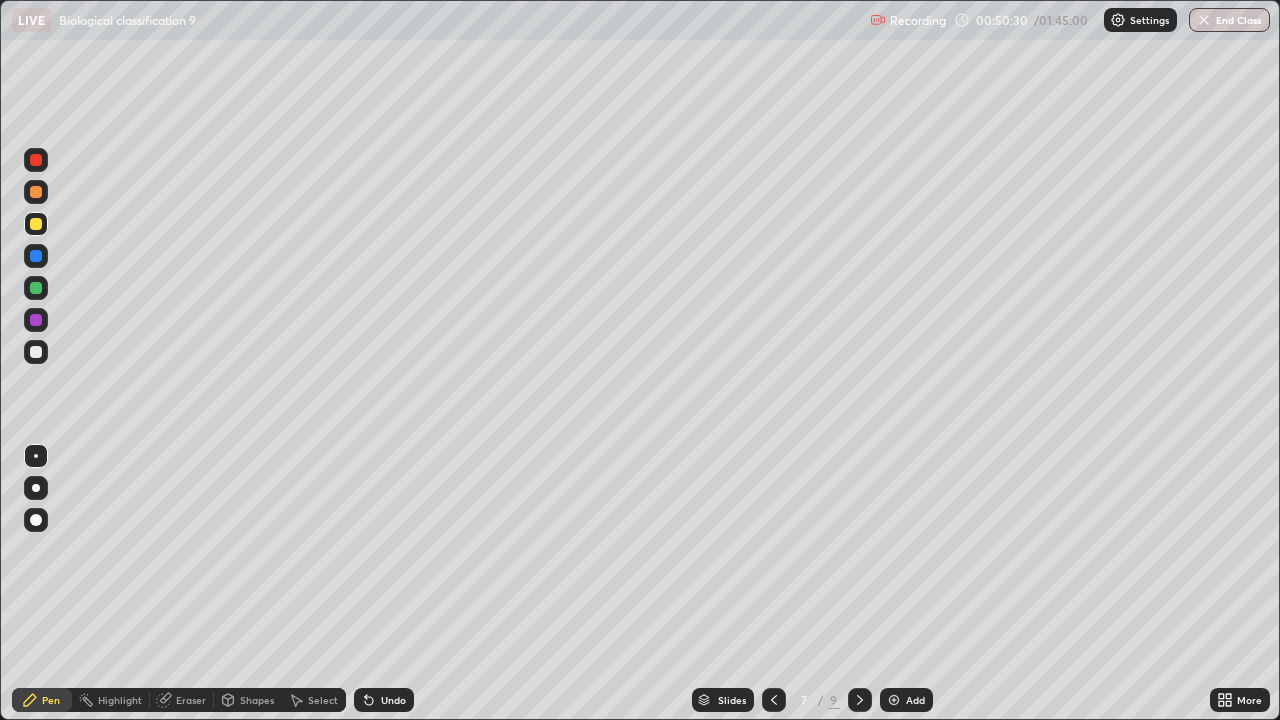 click at bounding box center (36, 224) 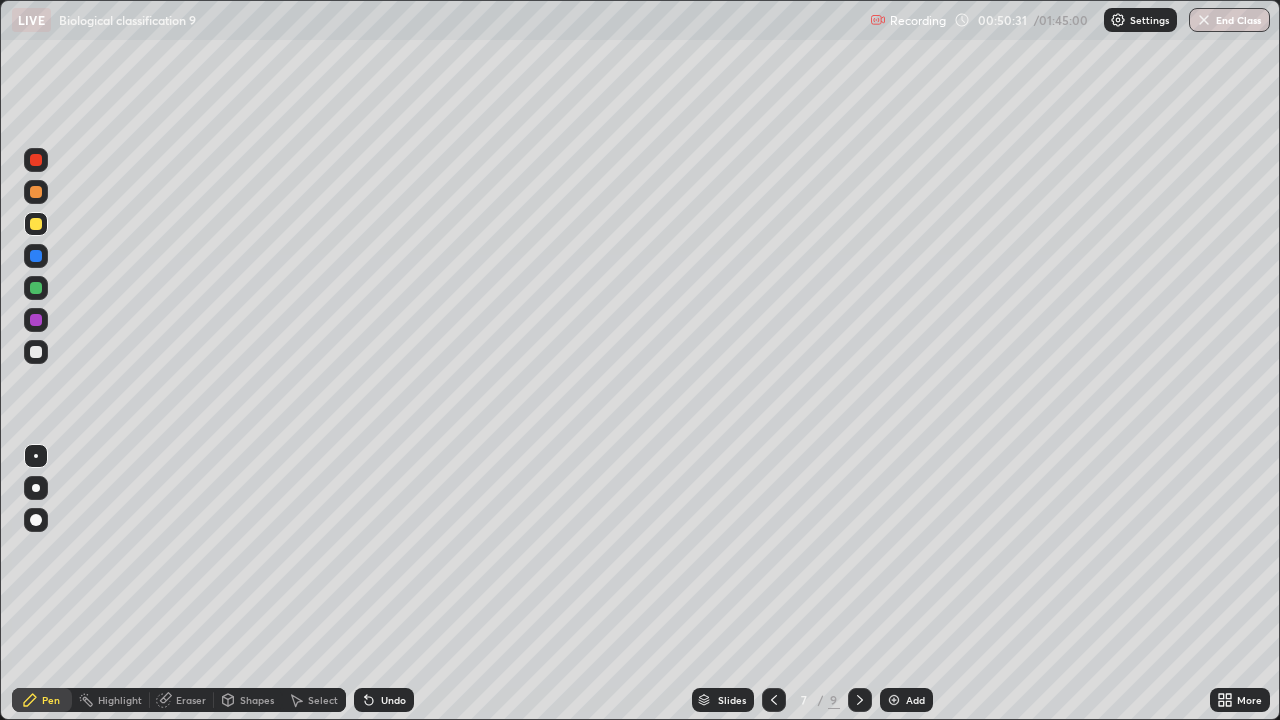 click at bounding box center [36, 352] 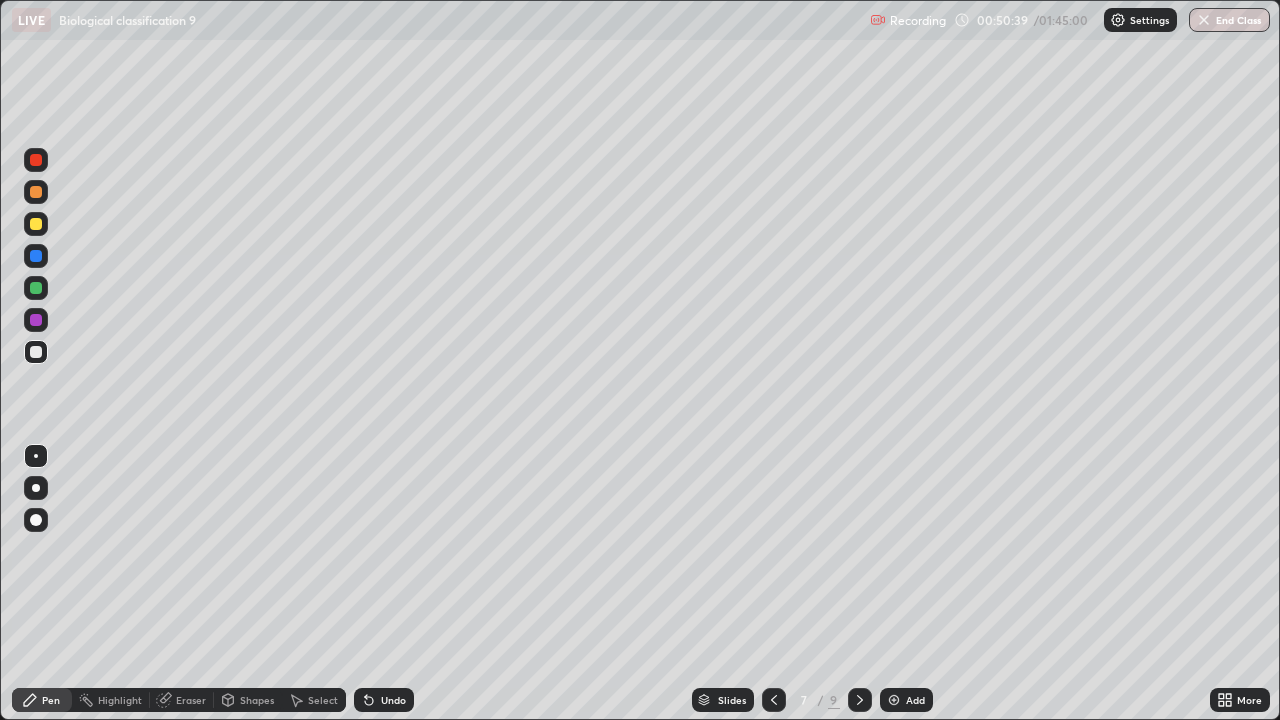 click at bounding box center [36, 224] 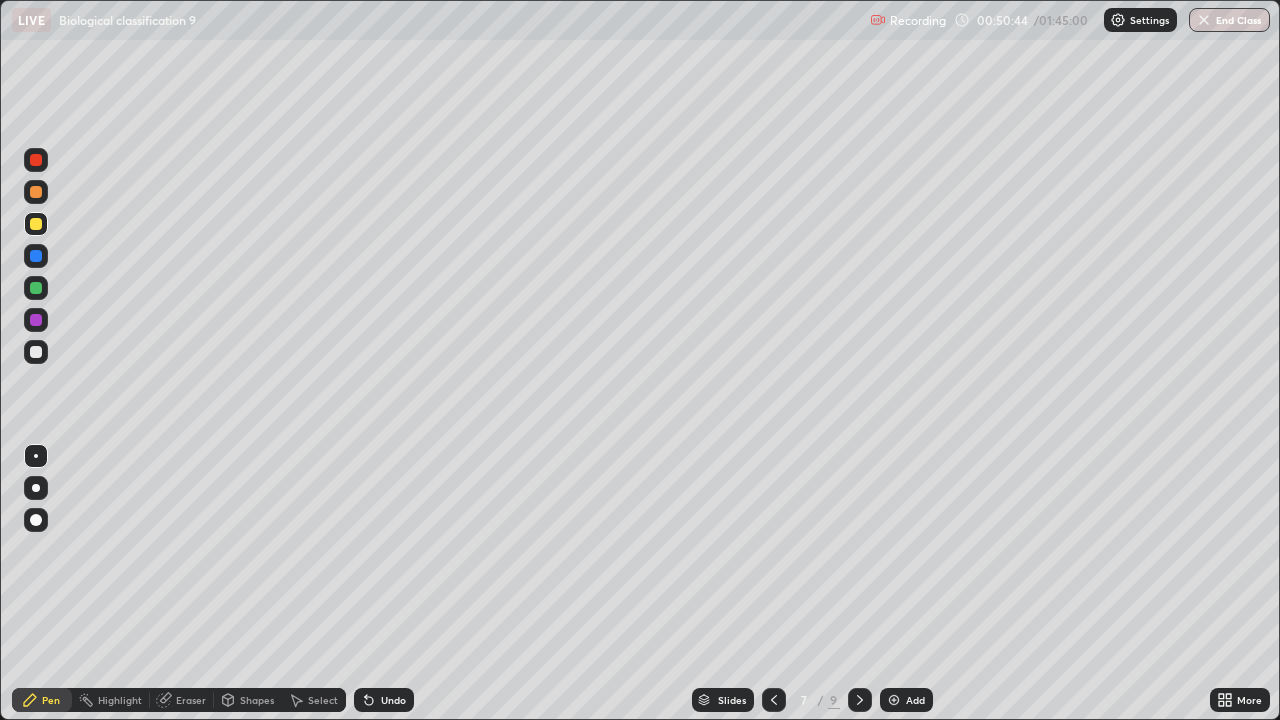 click at bounding box center [36, 352] 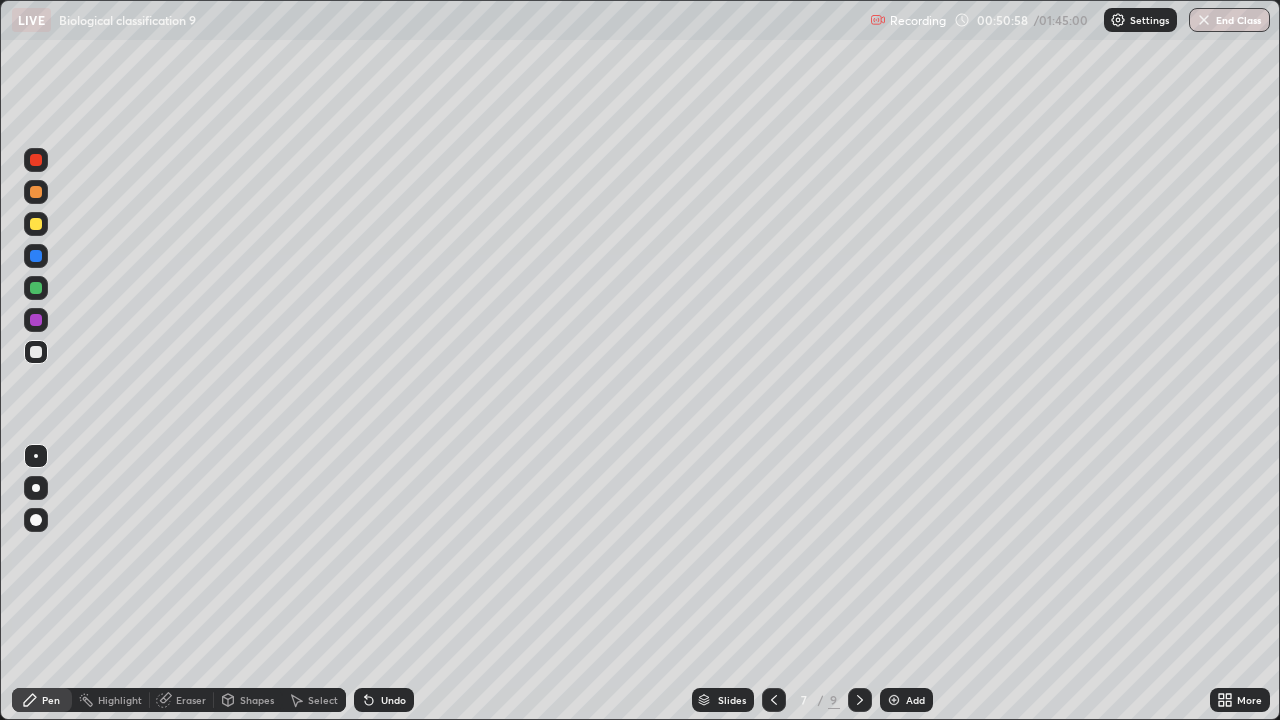 click at bounding box center [36, 224] 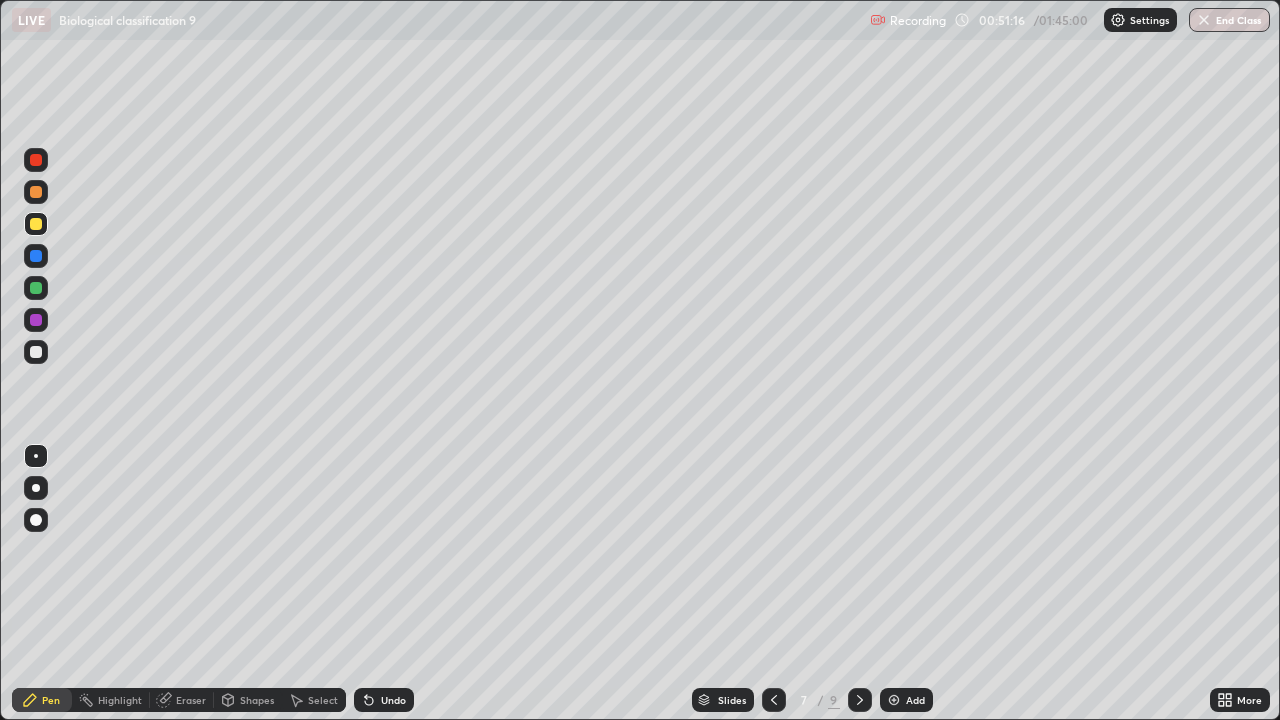 click at bounding box center (36, 352) 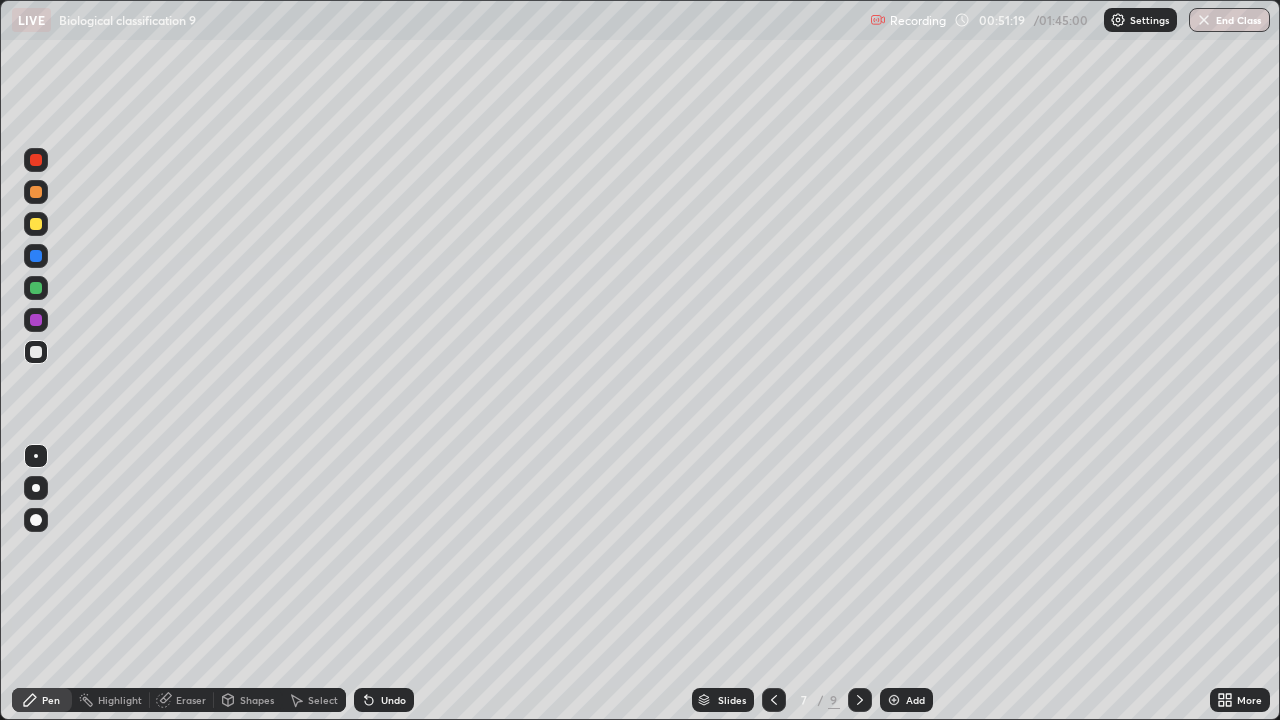 click at bounding box center (36, 224) 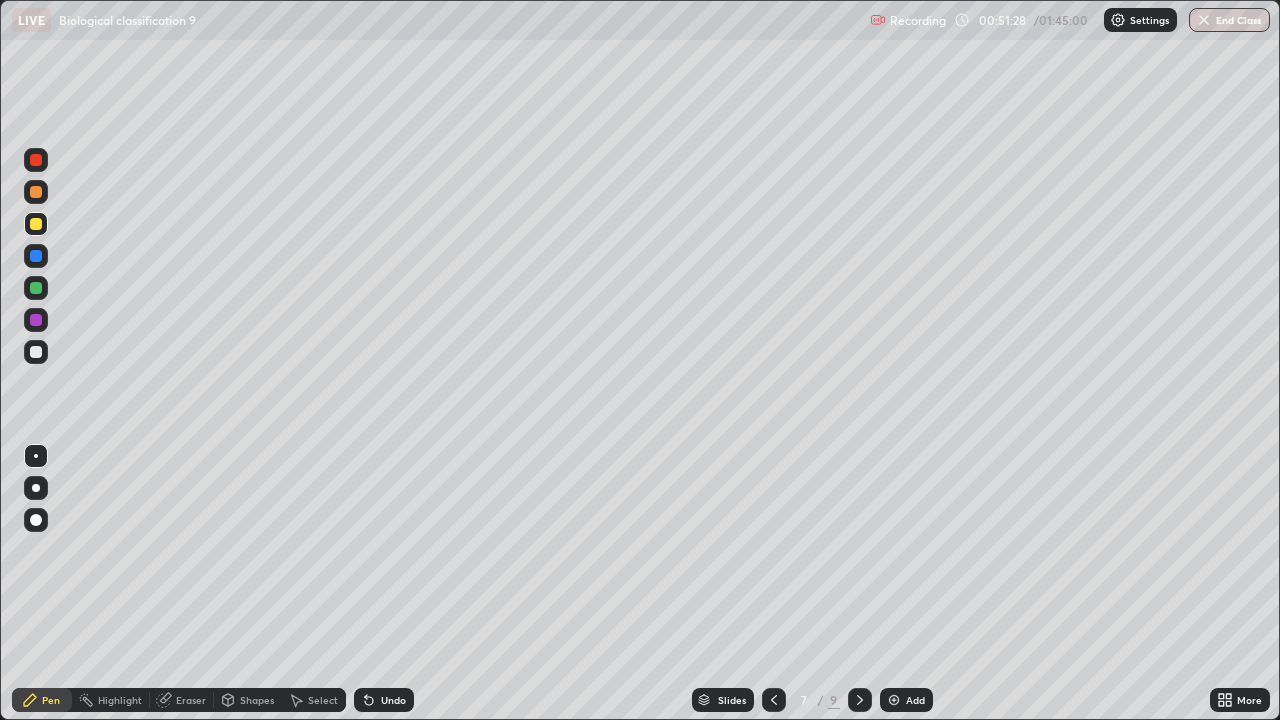 click at bounding box center (36, 352) 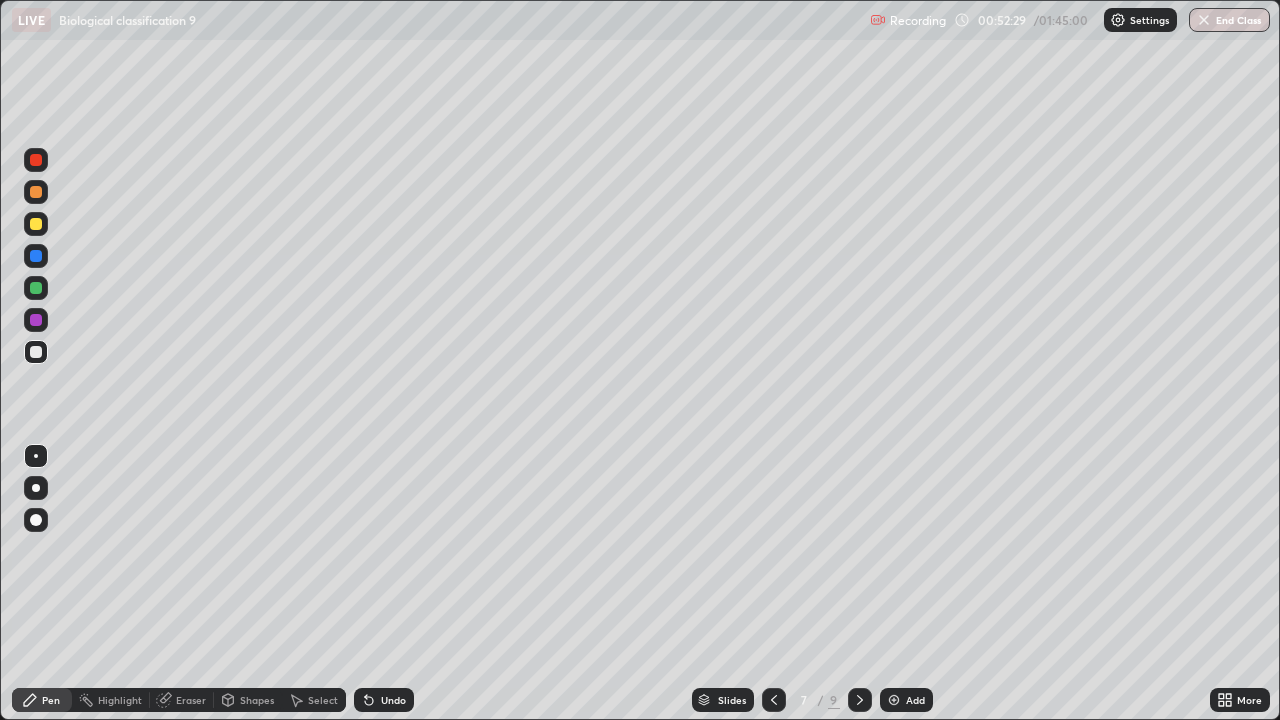 click on "Undo" at bounding box center (384, 700) 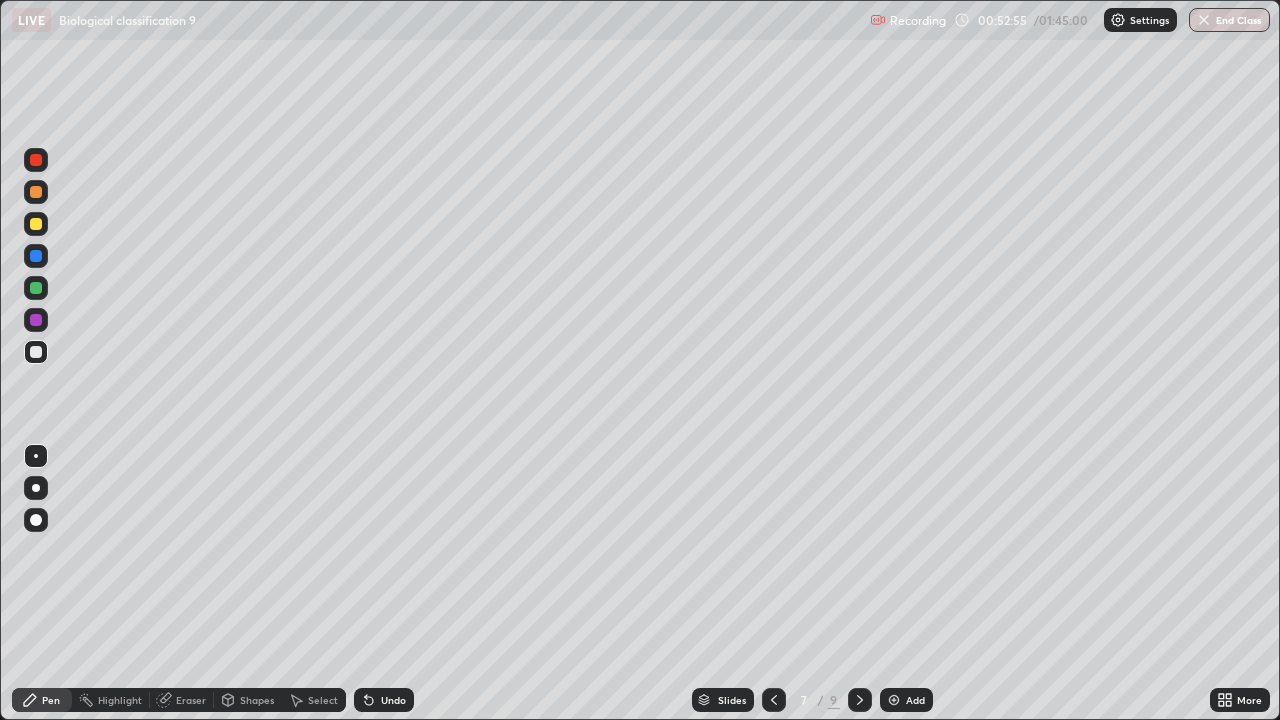 click on "Undo" at bounding box center (384, 700) 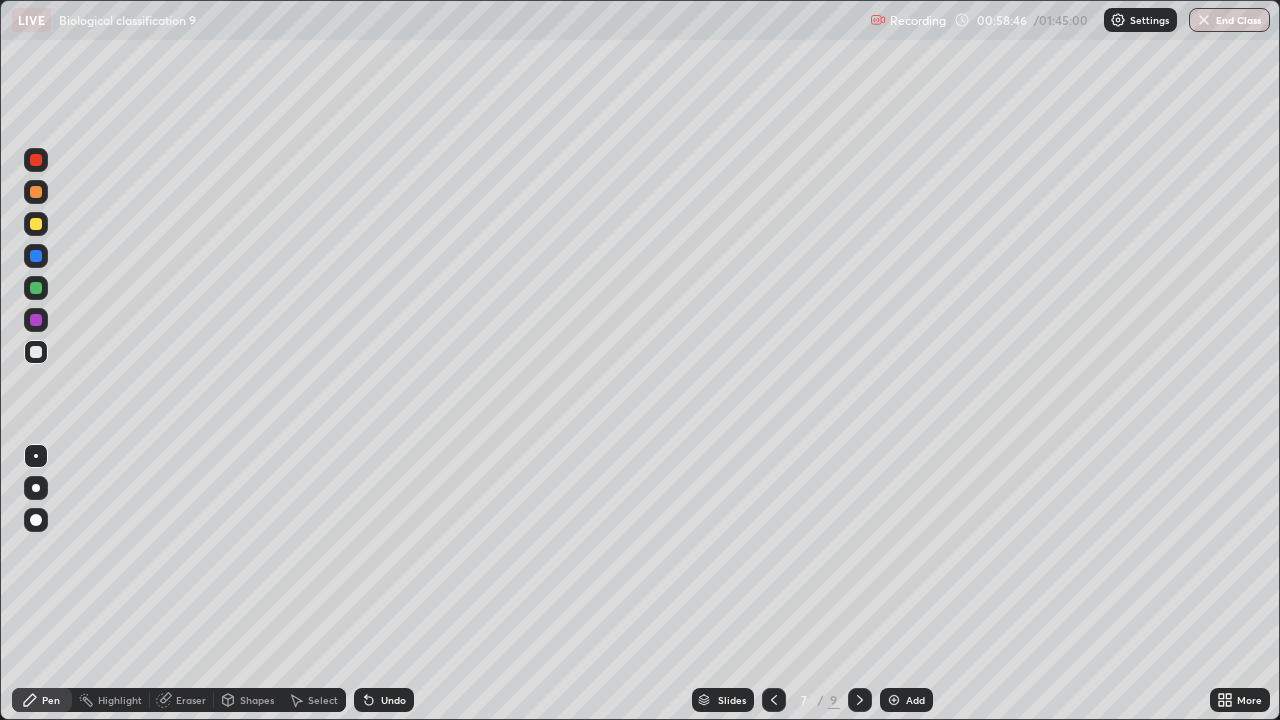 click on "Add" at bounding box center (915, 700) 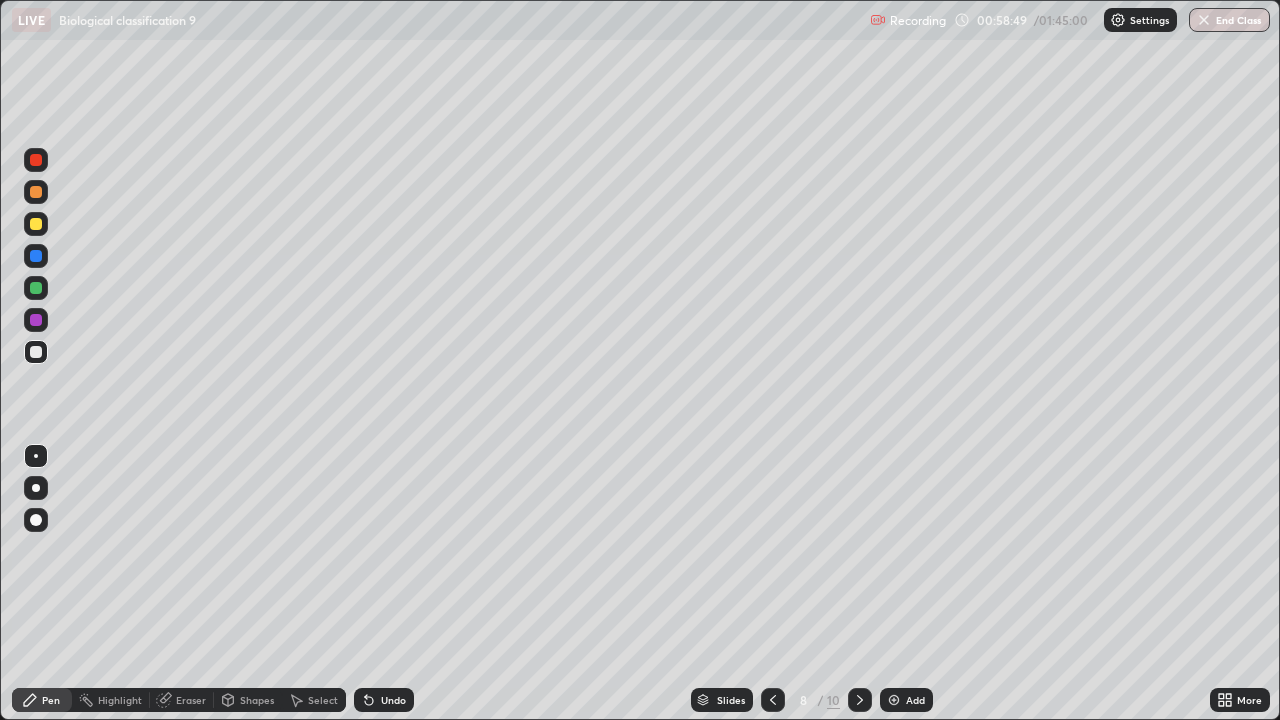 click 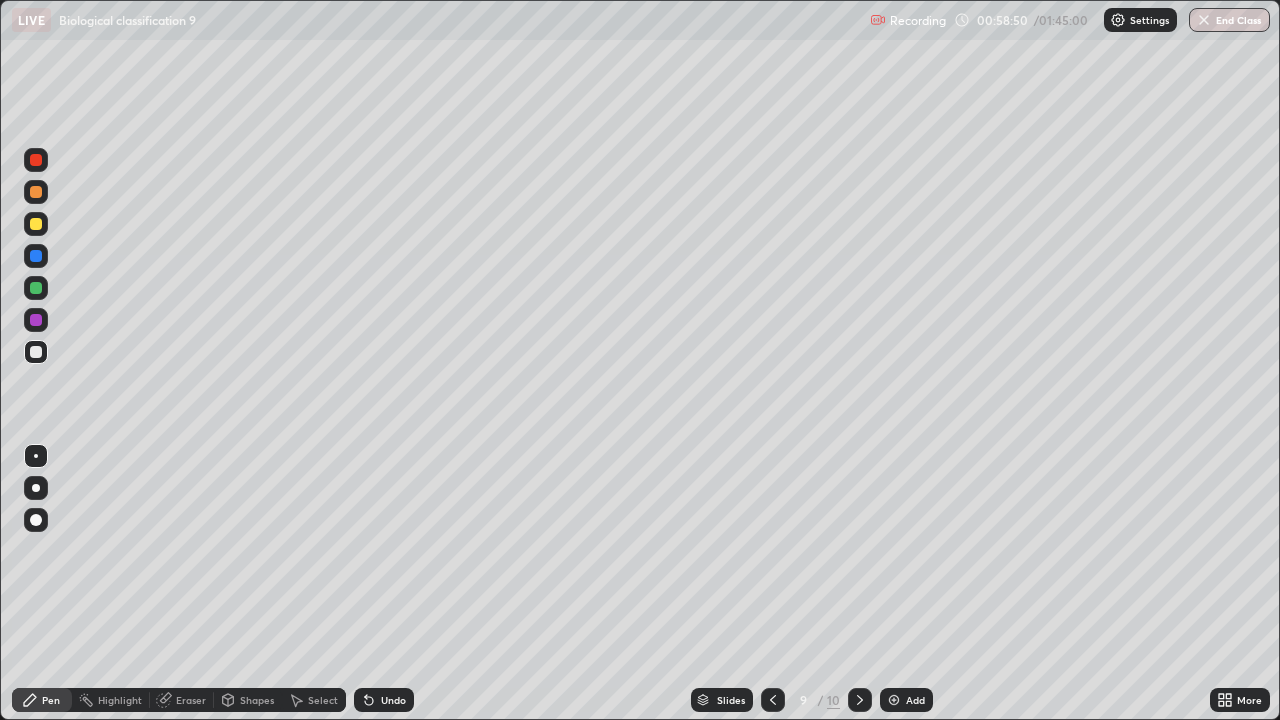 click 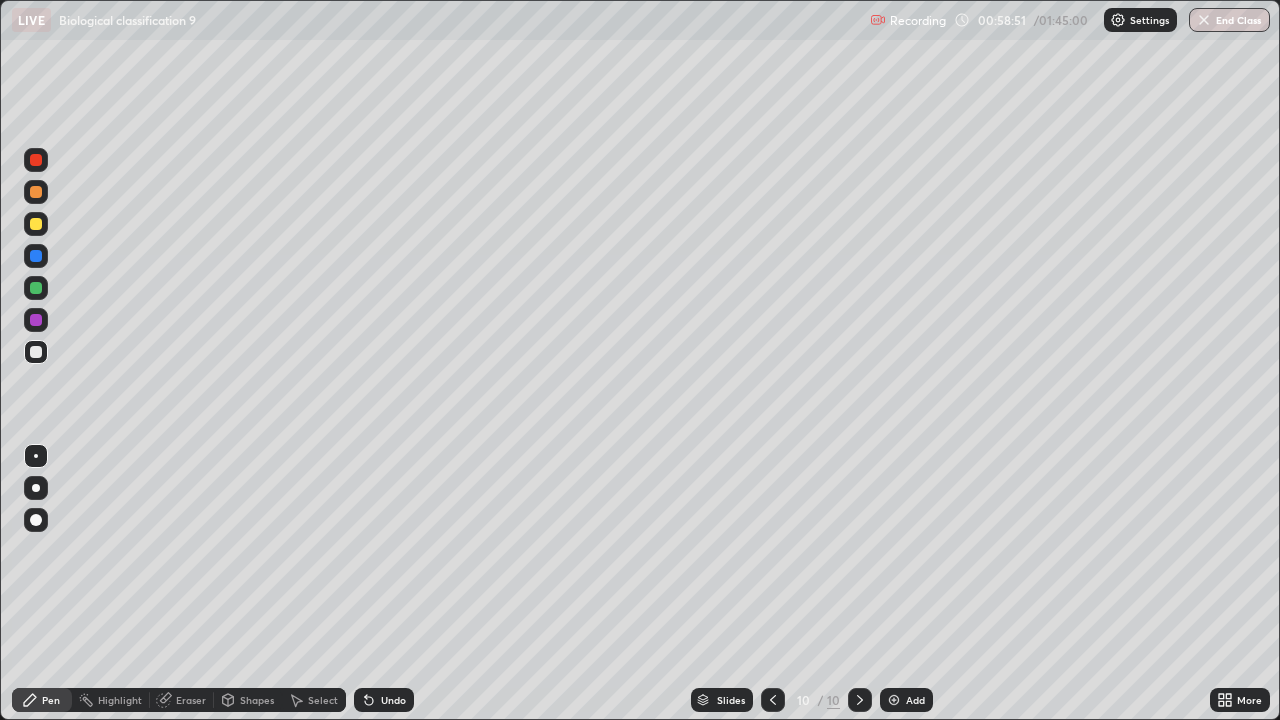 click at bounding box center [773, 700] 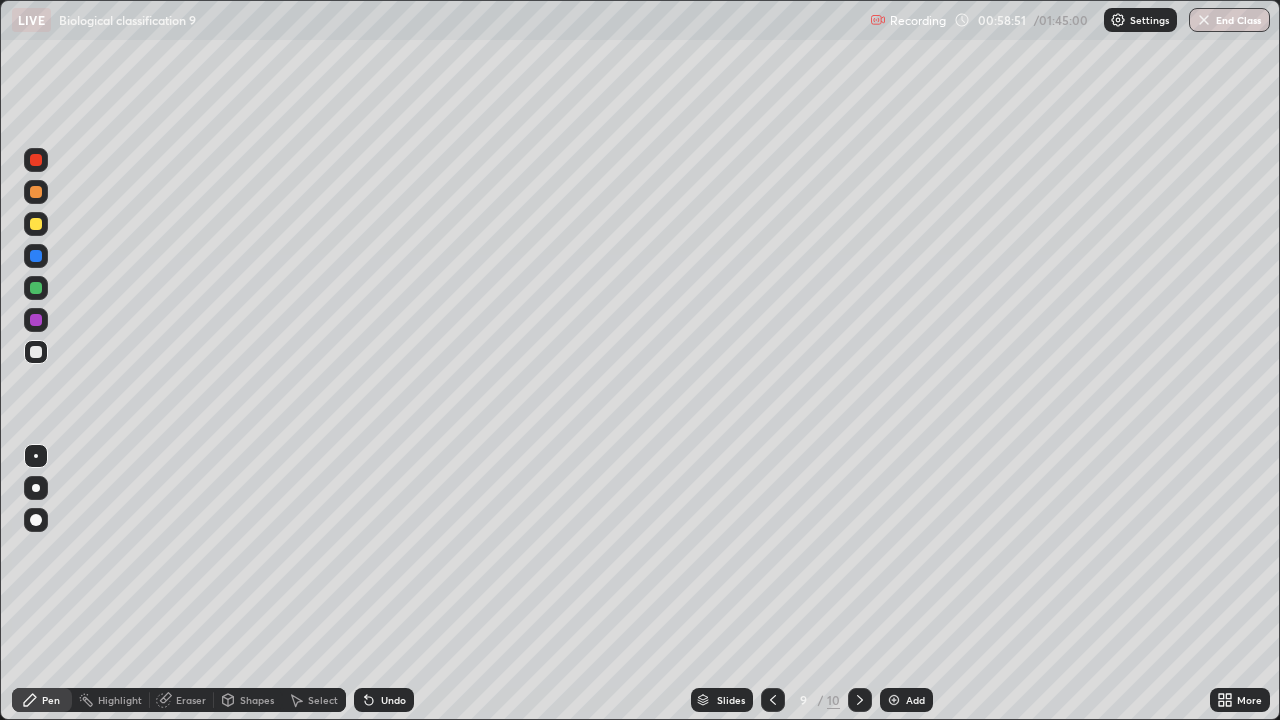 click 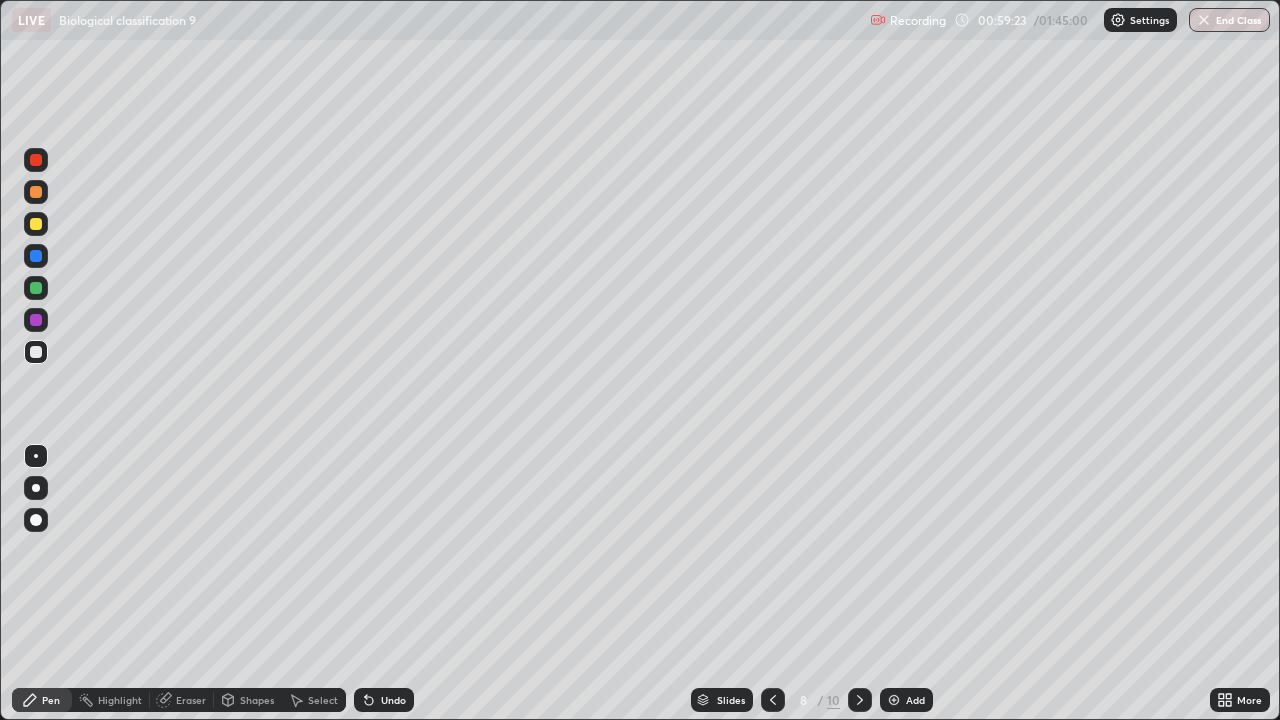 click 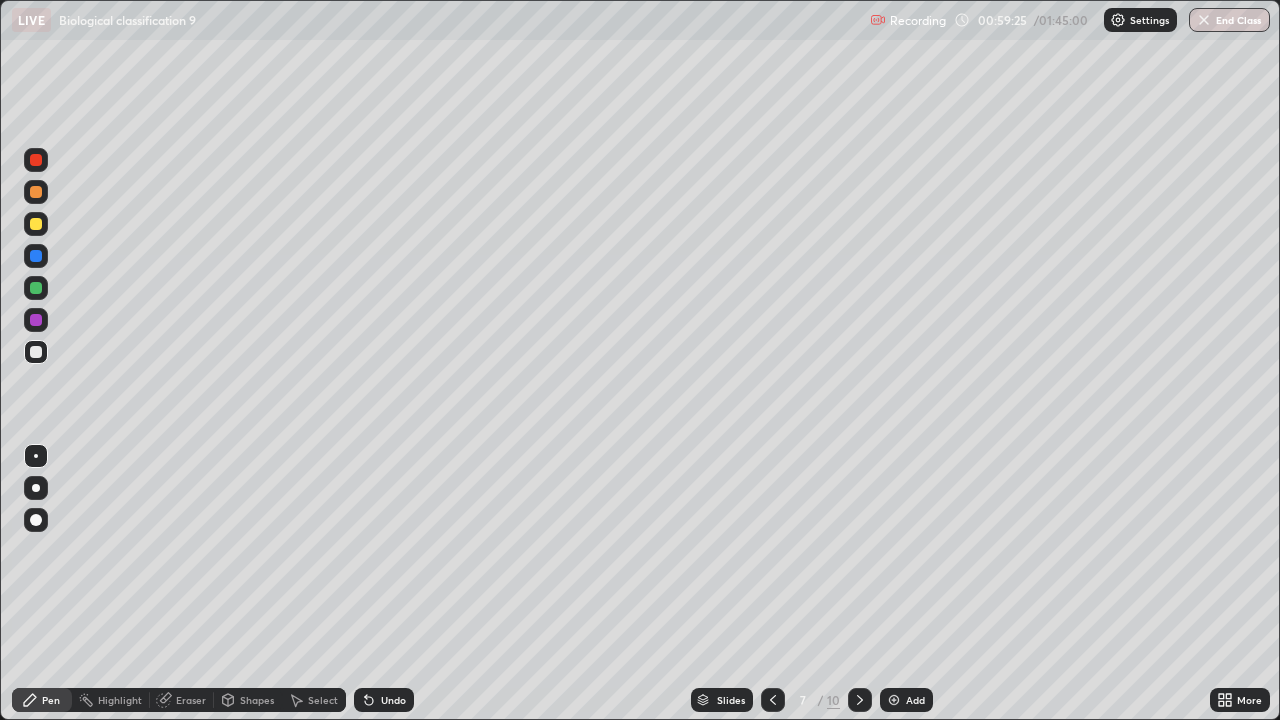 click at bounding box center [773, 700] 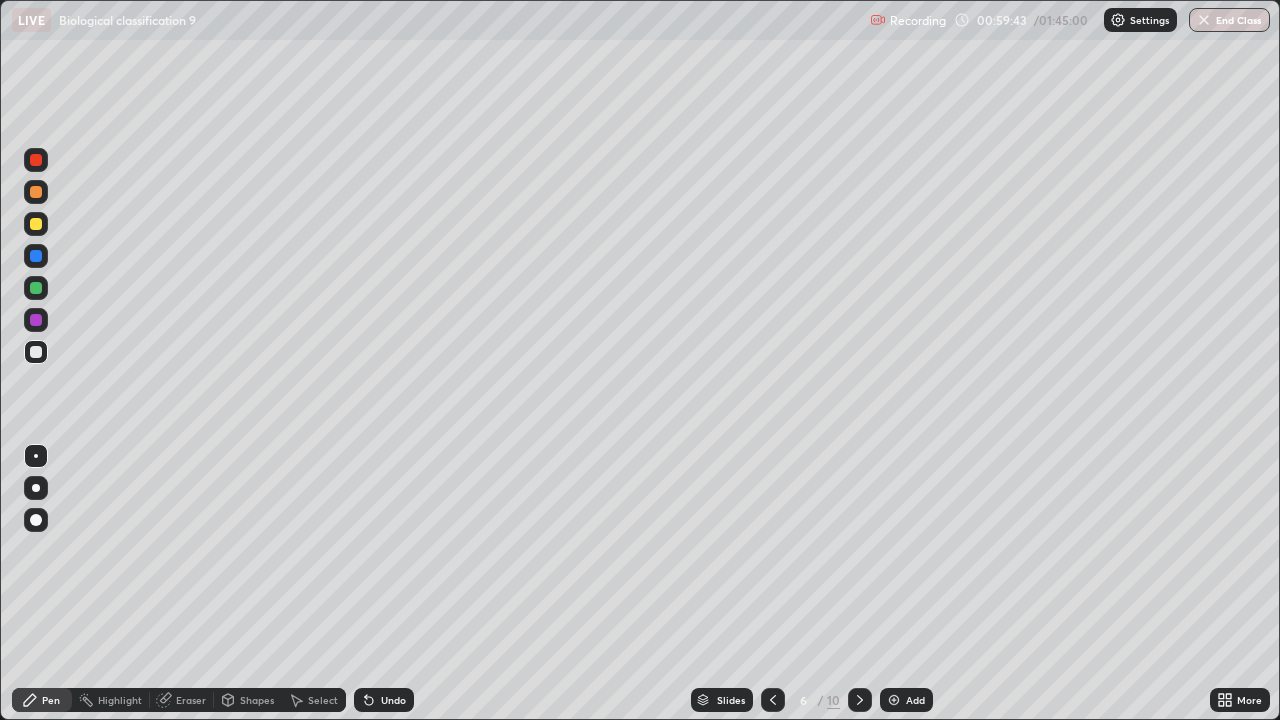 click on "Undo" at bounding box center (380, 700) 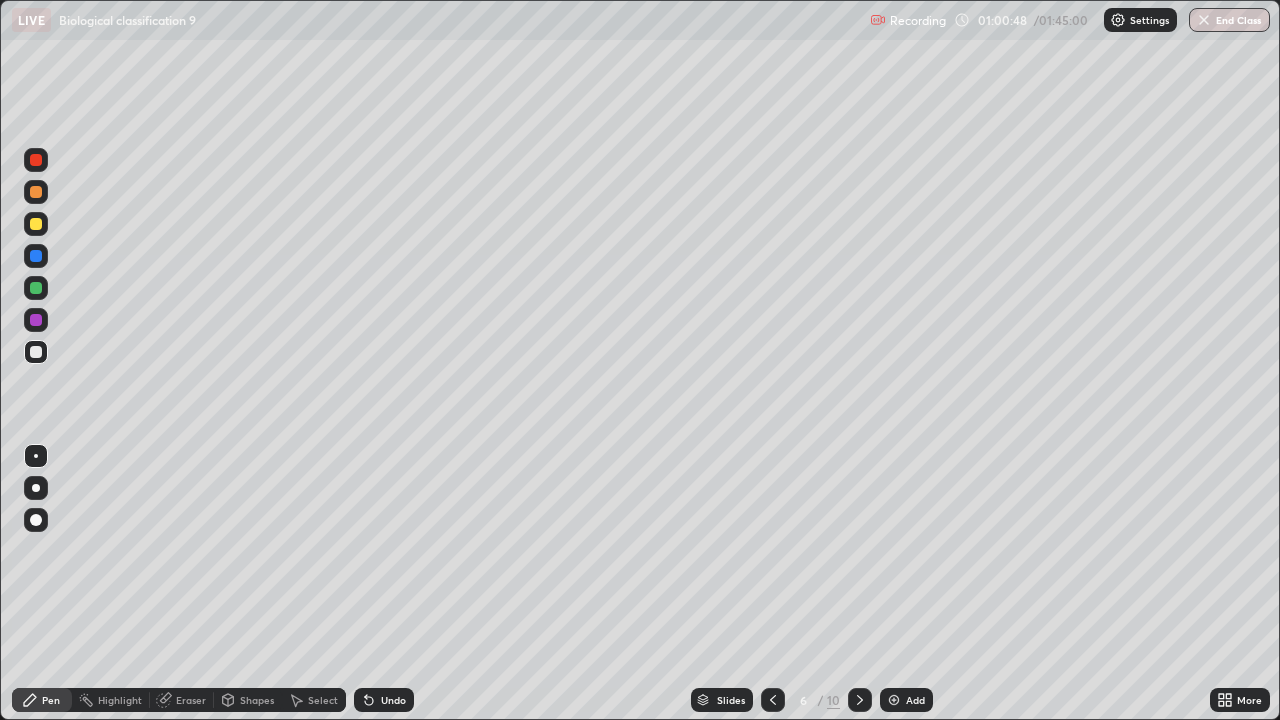 click at bounding box center [860, 700] 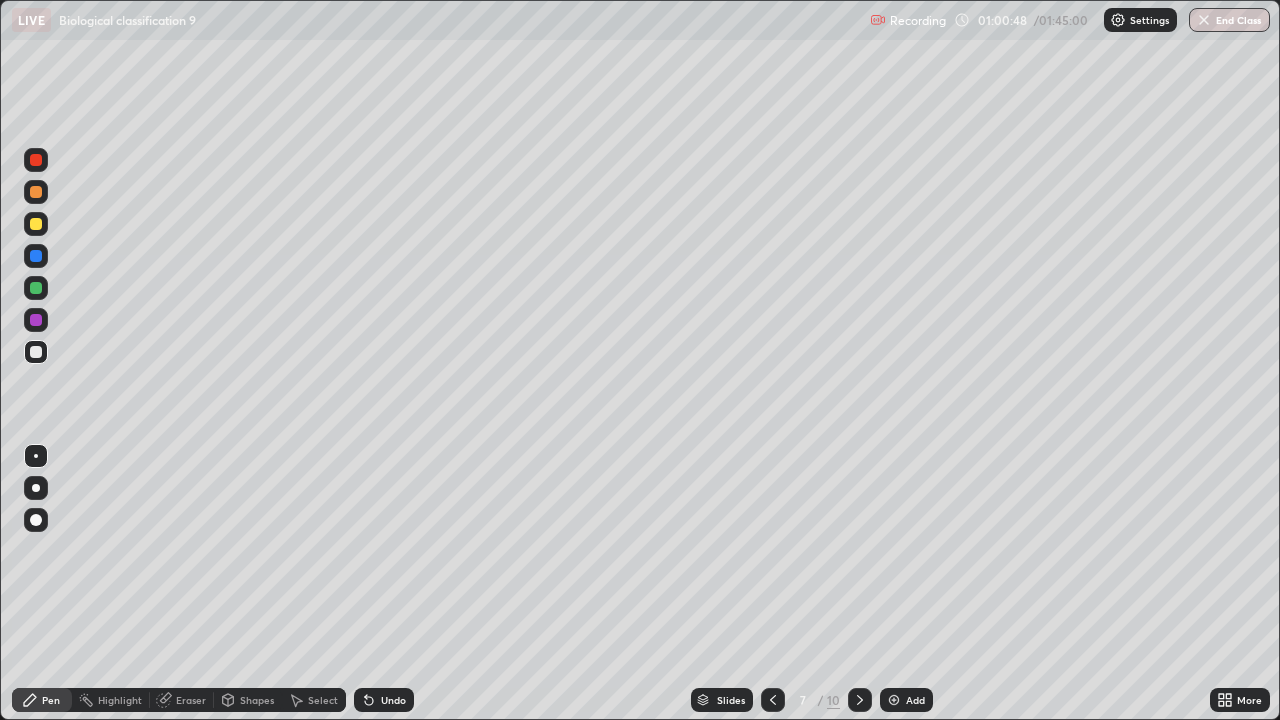 click 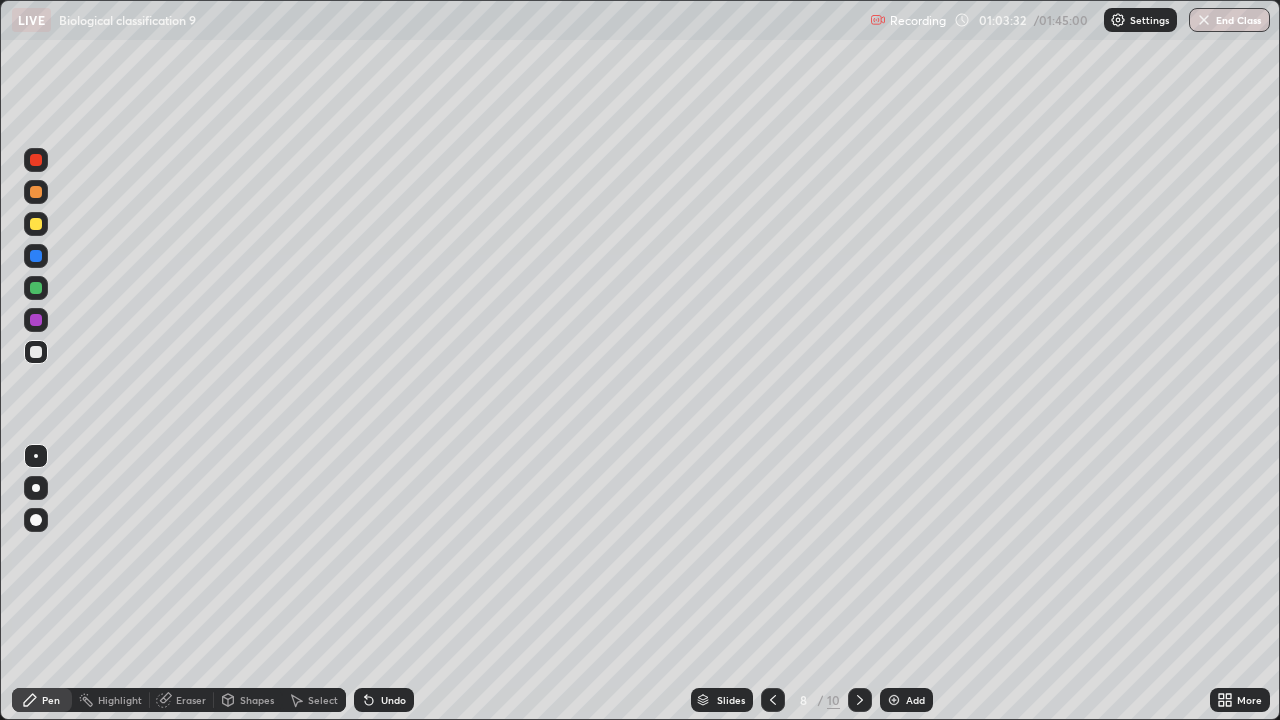 click 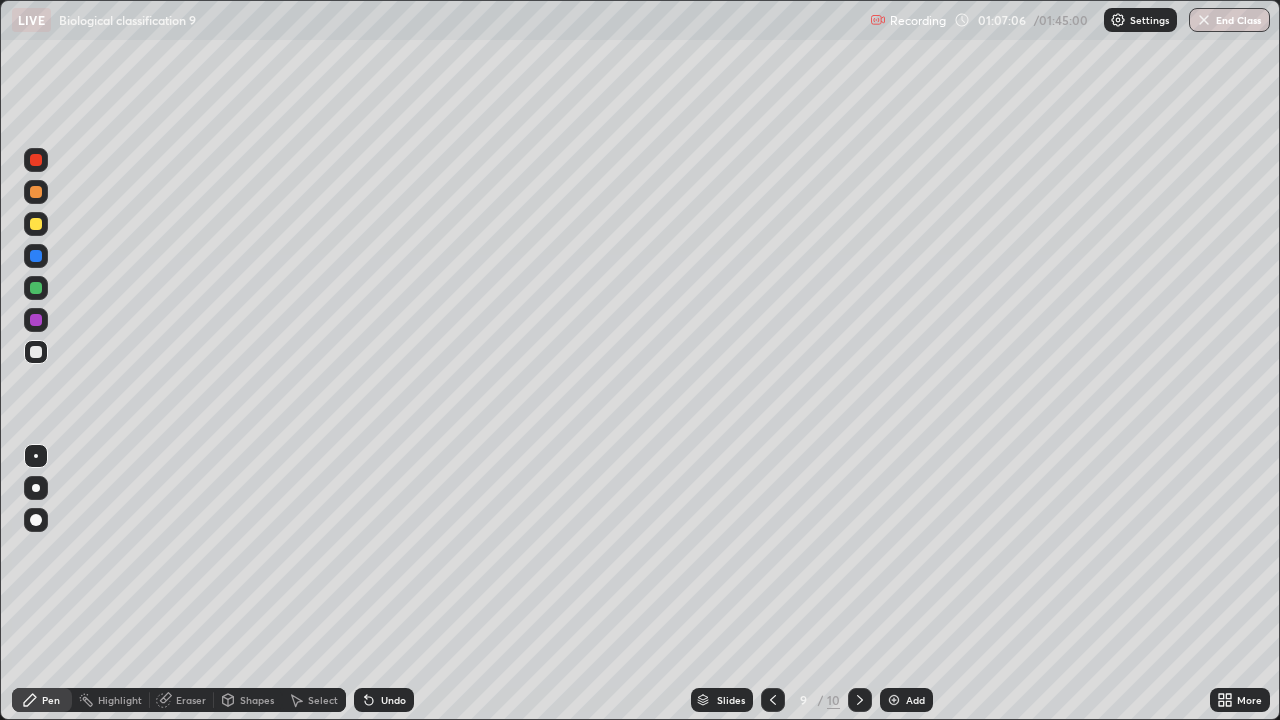 click 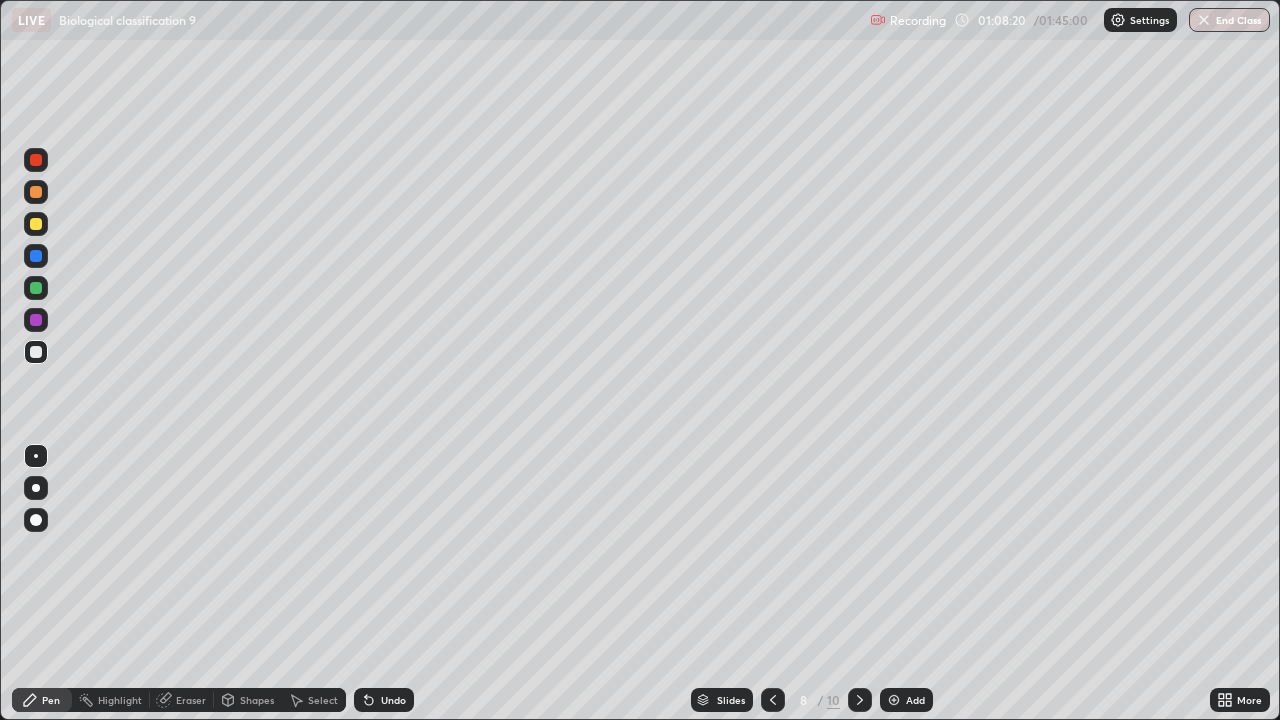 click on "Undo" at bounding box center (393, 700) 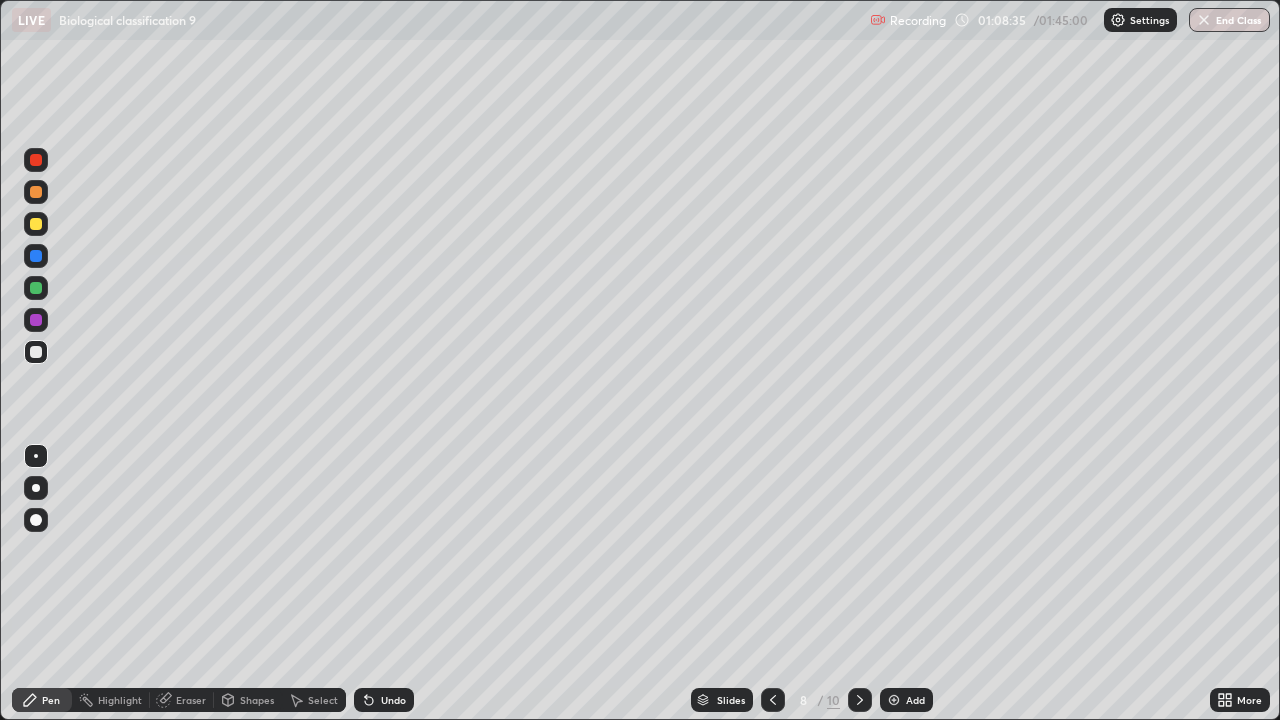 click on "Undo" at bounding box center [384, 700] 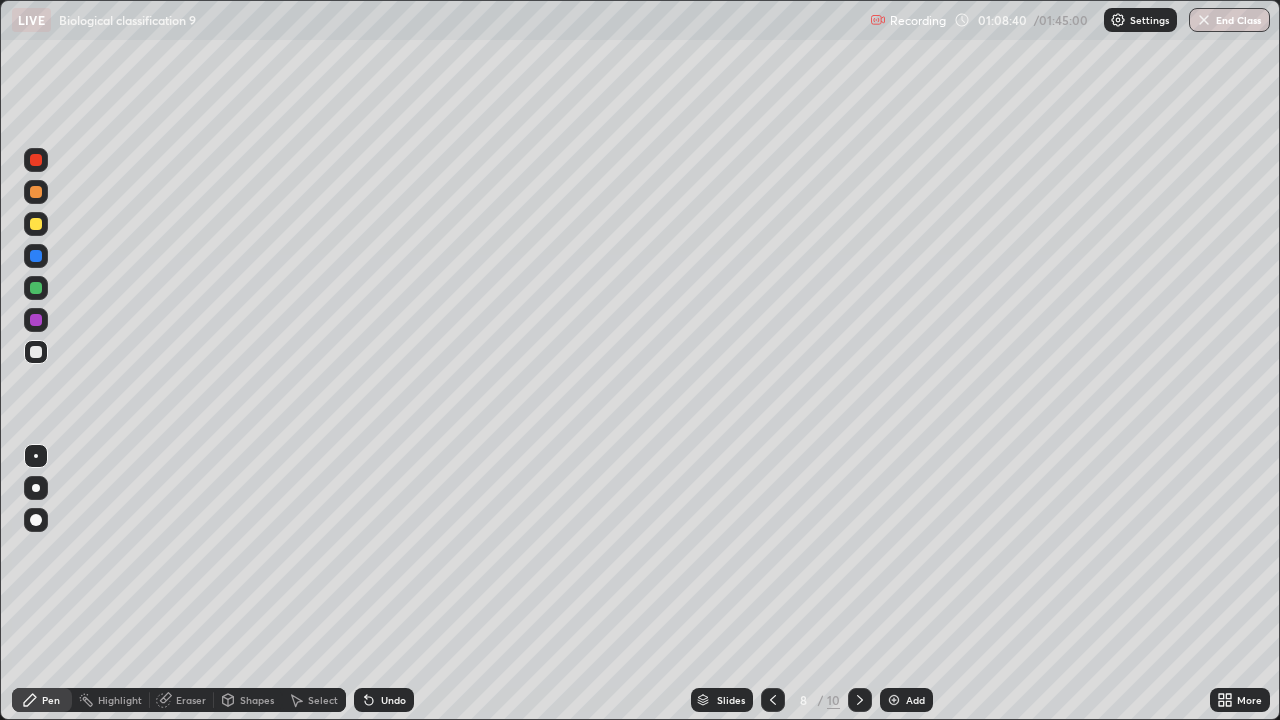 click on "Erase all" at bounding box center [36, 360] 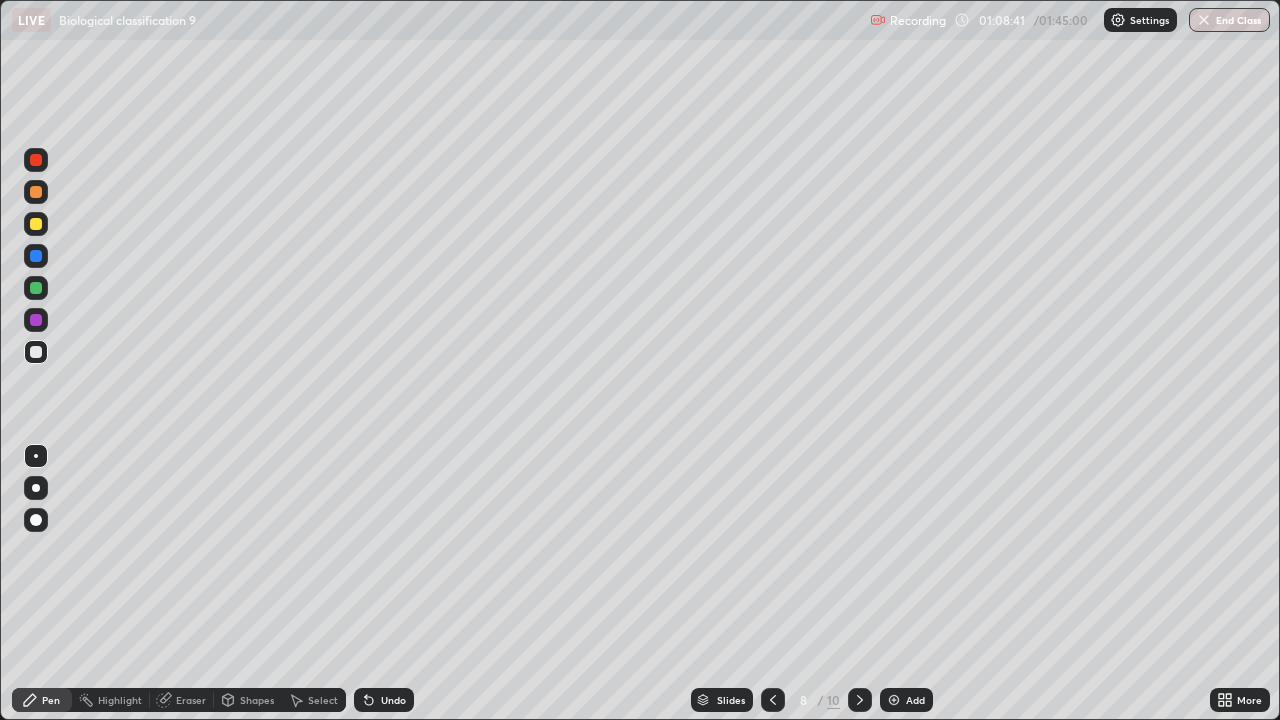 click on "Erase all" at bounding box center (36, 360) 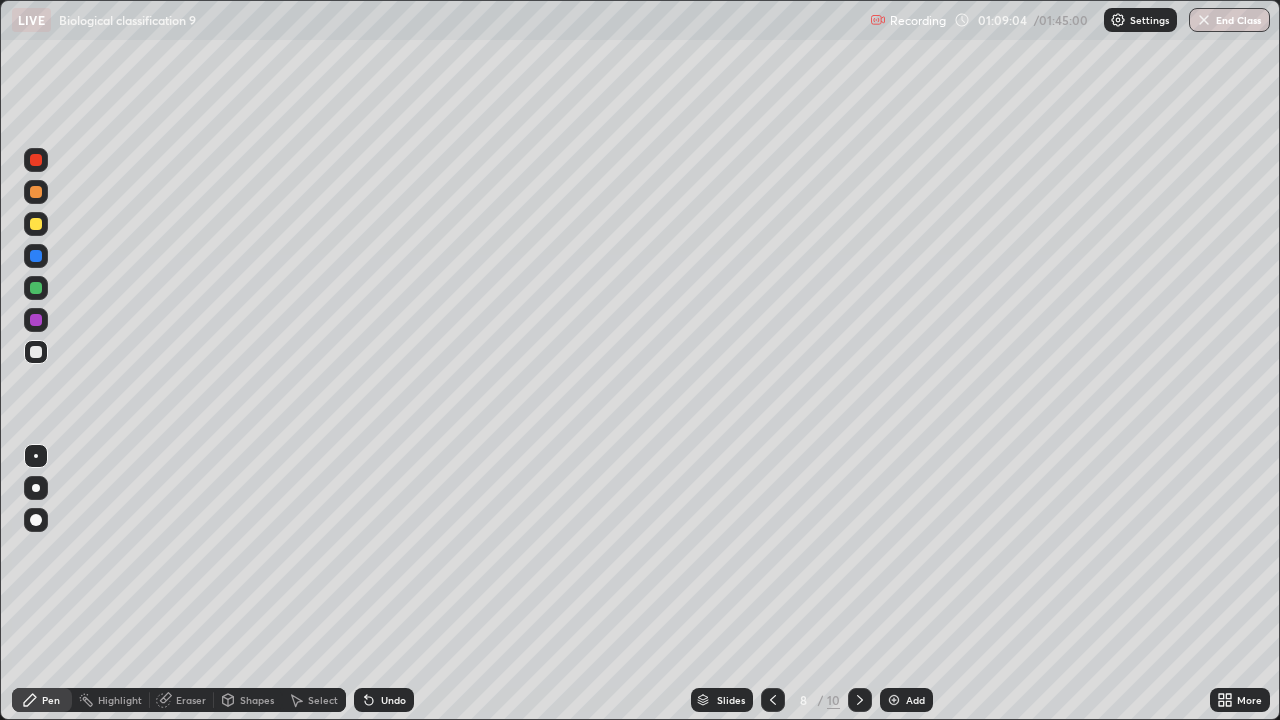 click on "Erase all" at bounding box center (36, 360) 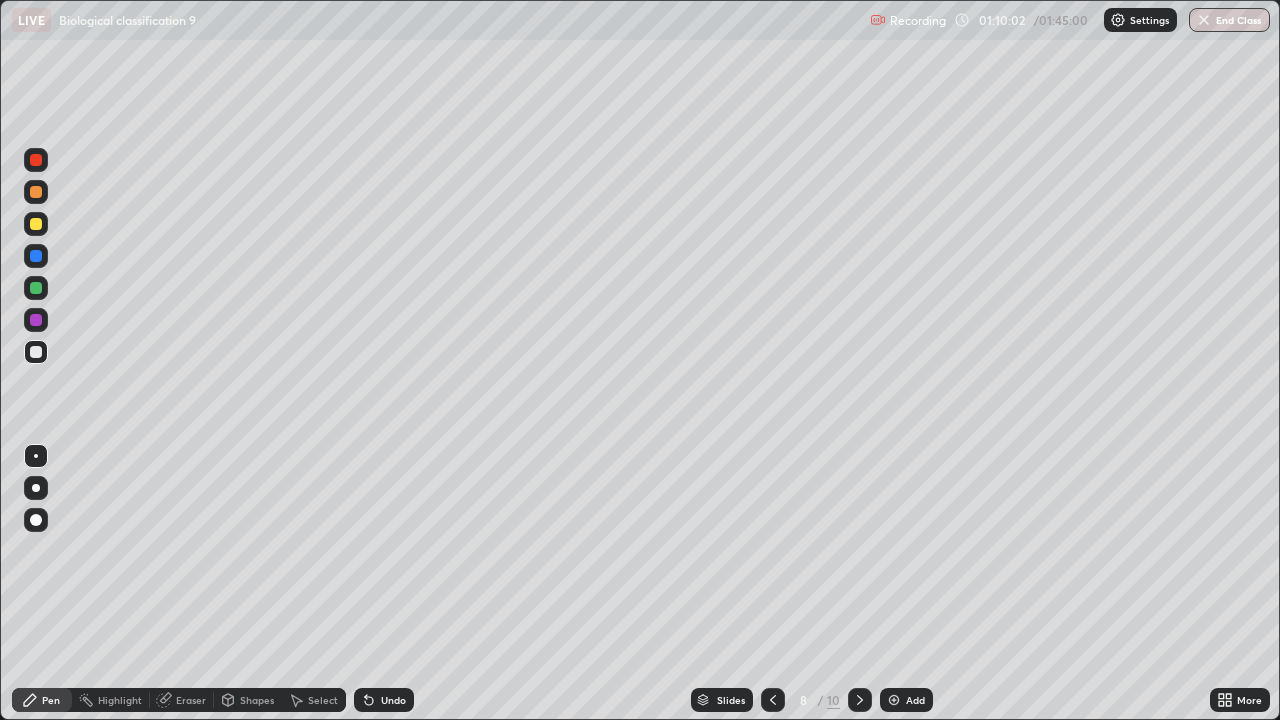 click at bounding box center (36, 288) 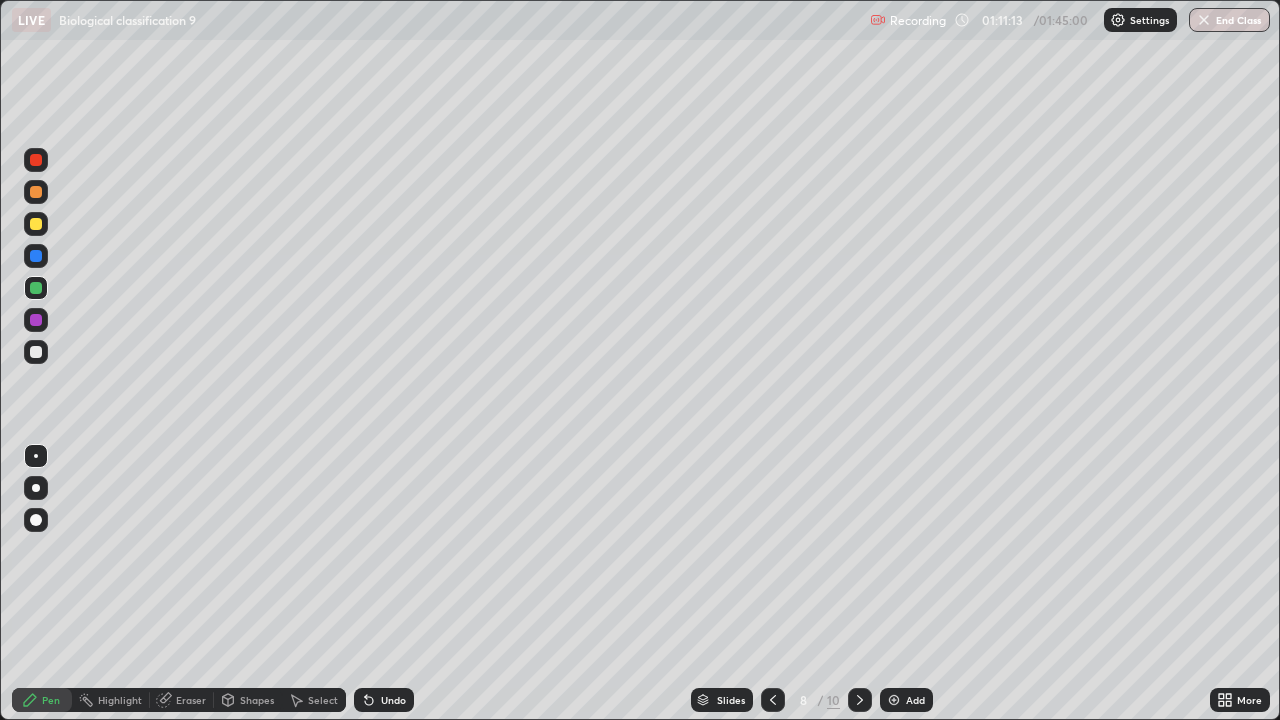 click at bounding box center [36, 352] 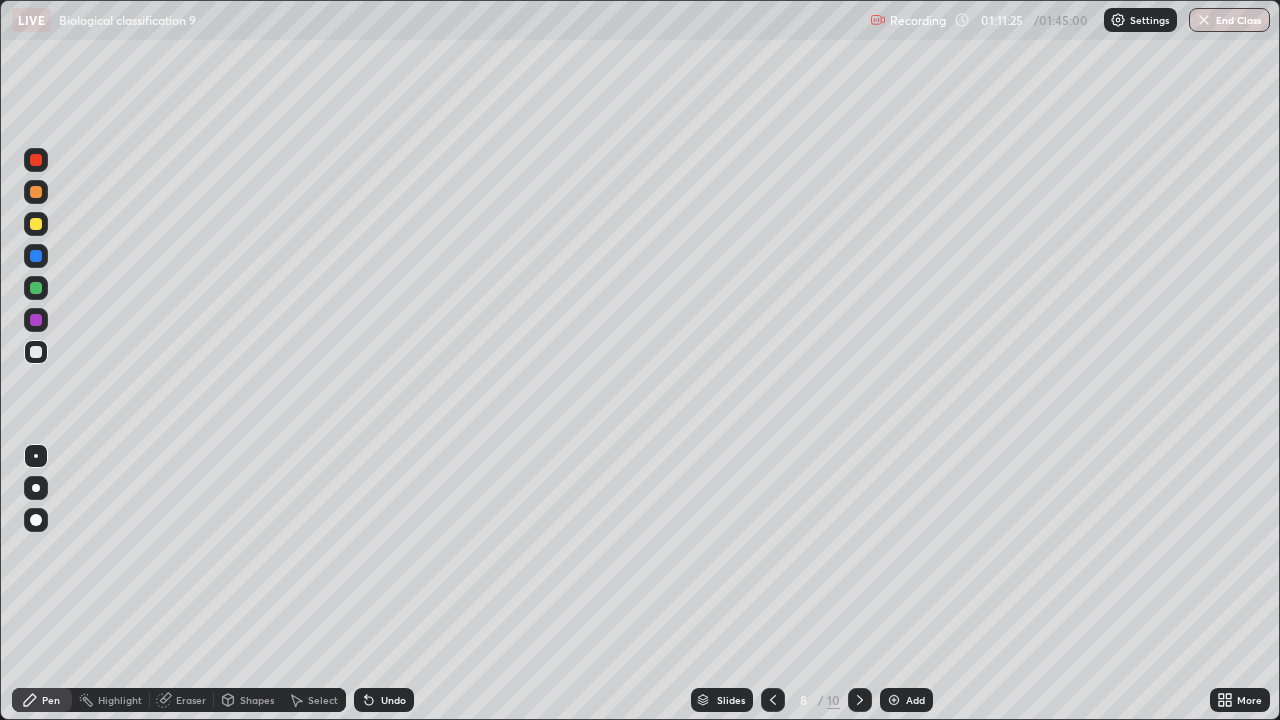 click on "Eraser" at bounding box center (182, 700) 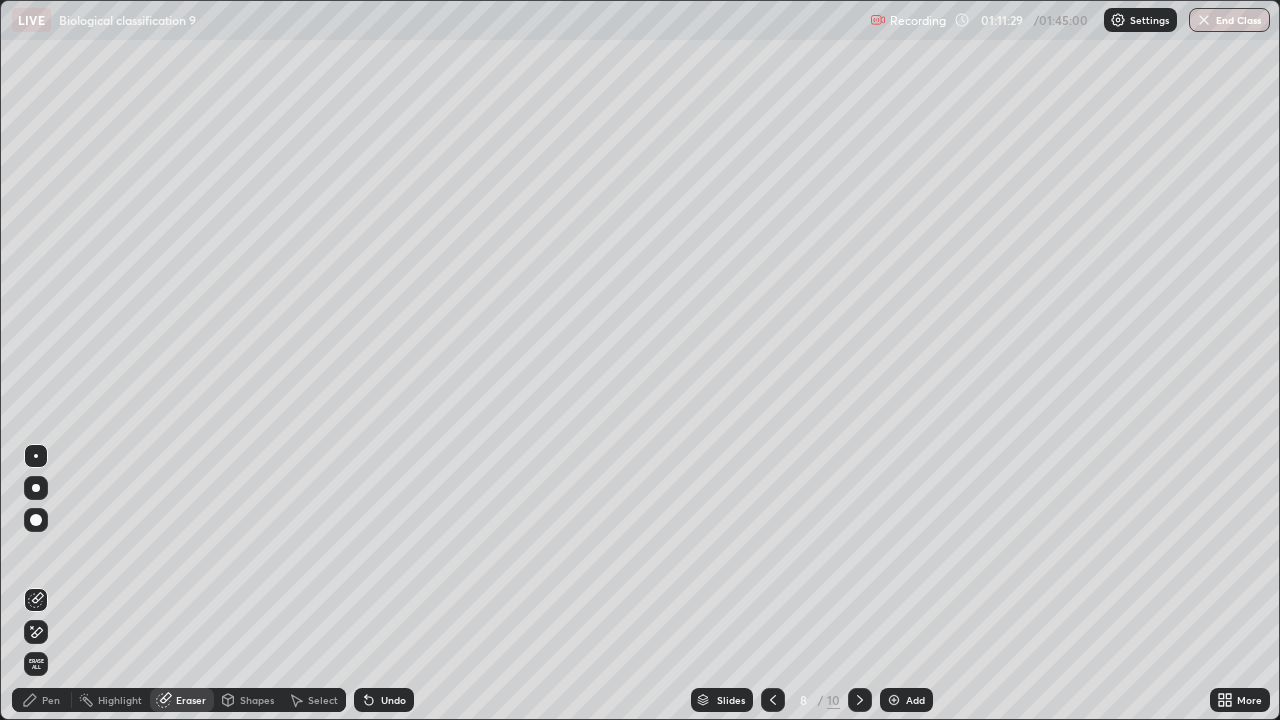 click on "Pen" at bounding box center (42, 700) 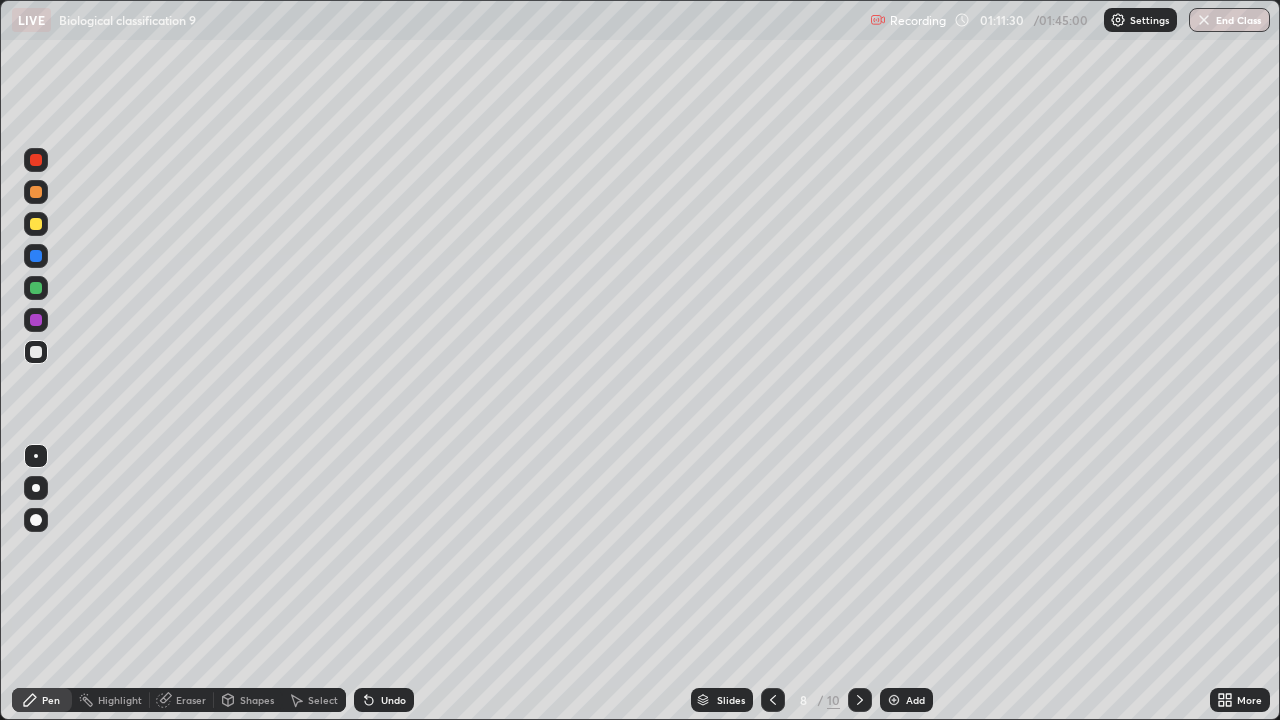 click at bounding box center (36, 288) 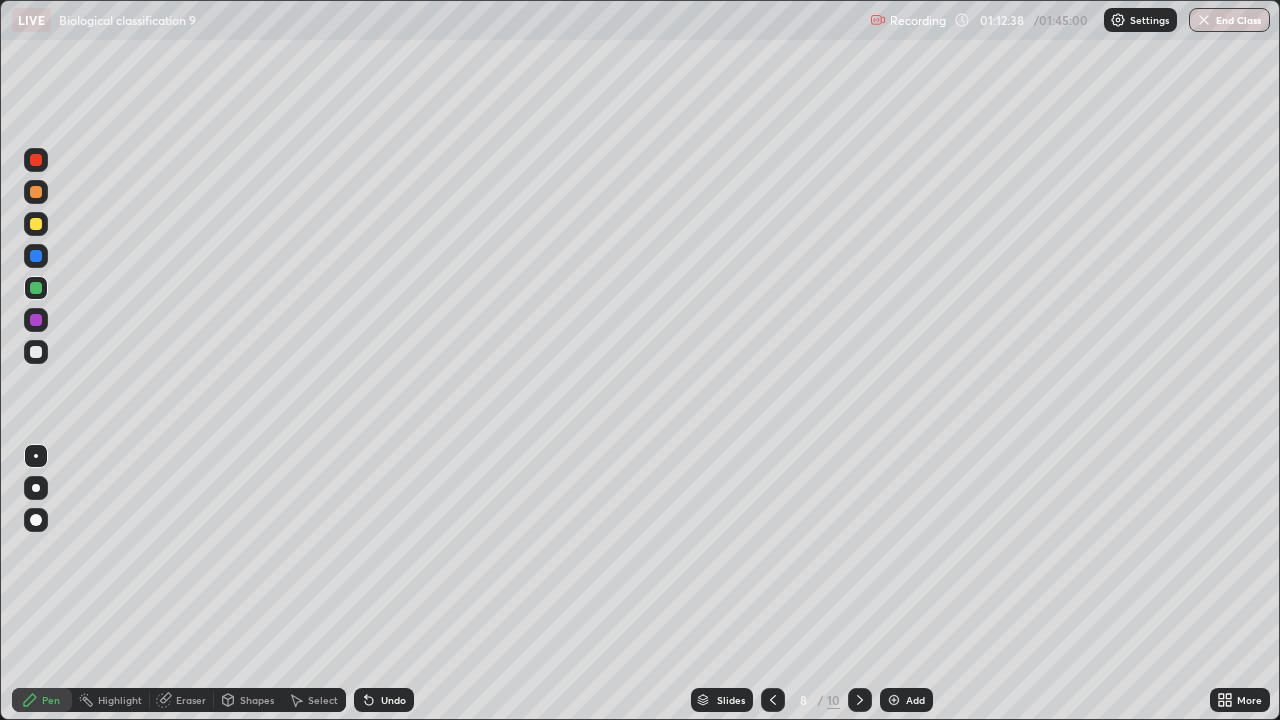 click at bounding box center (36, 288) 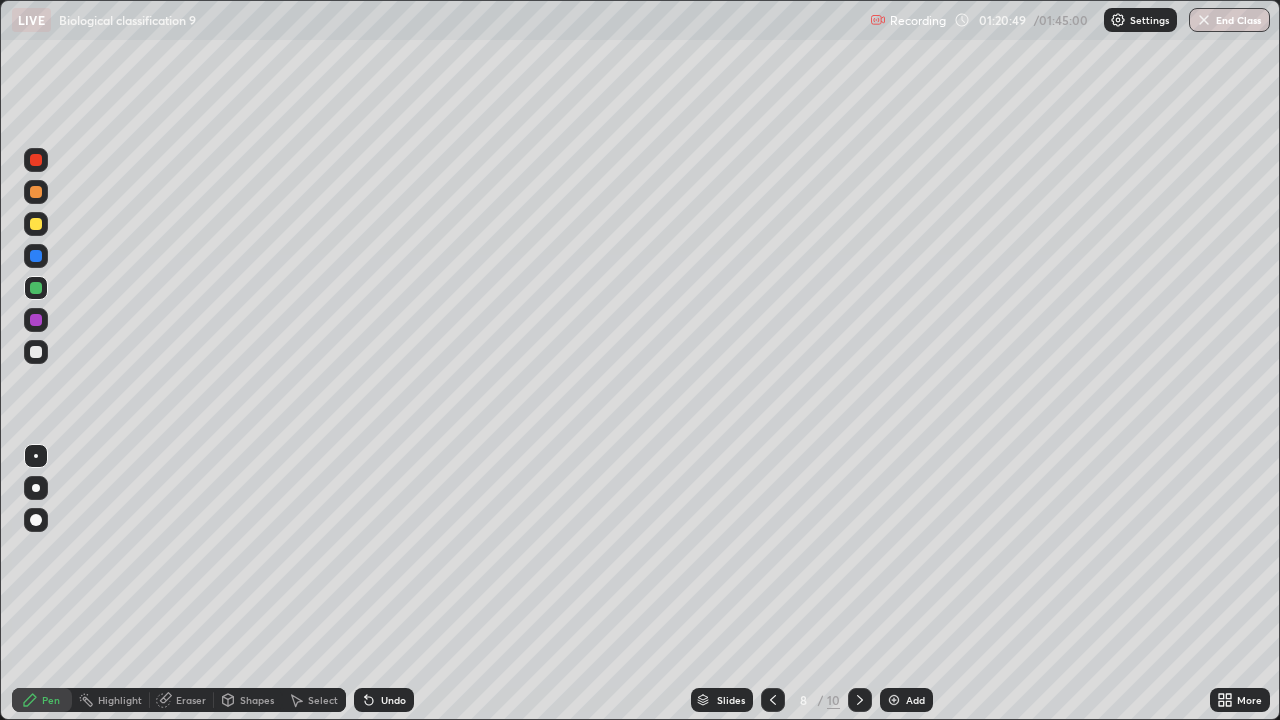 click 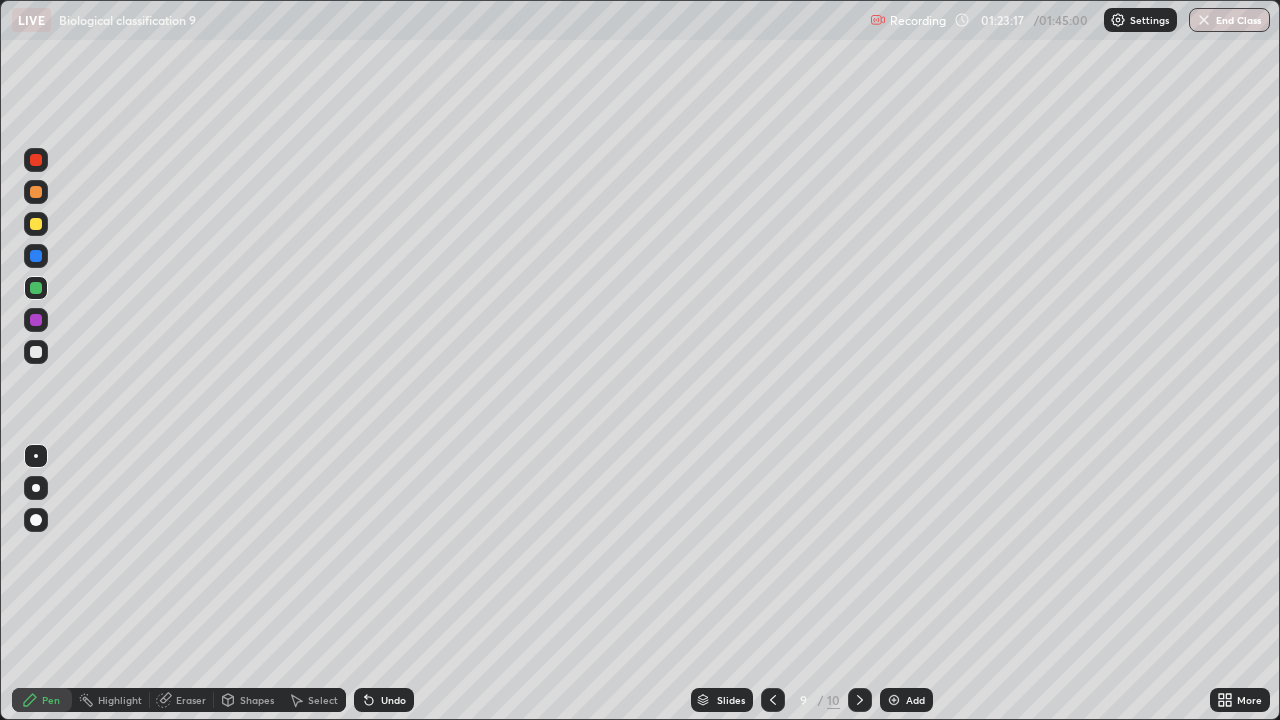 click on "Undo" at bounding box center (393, 700) 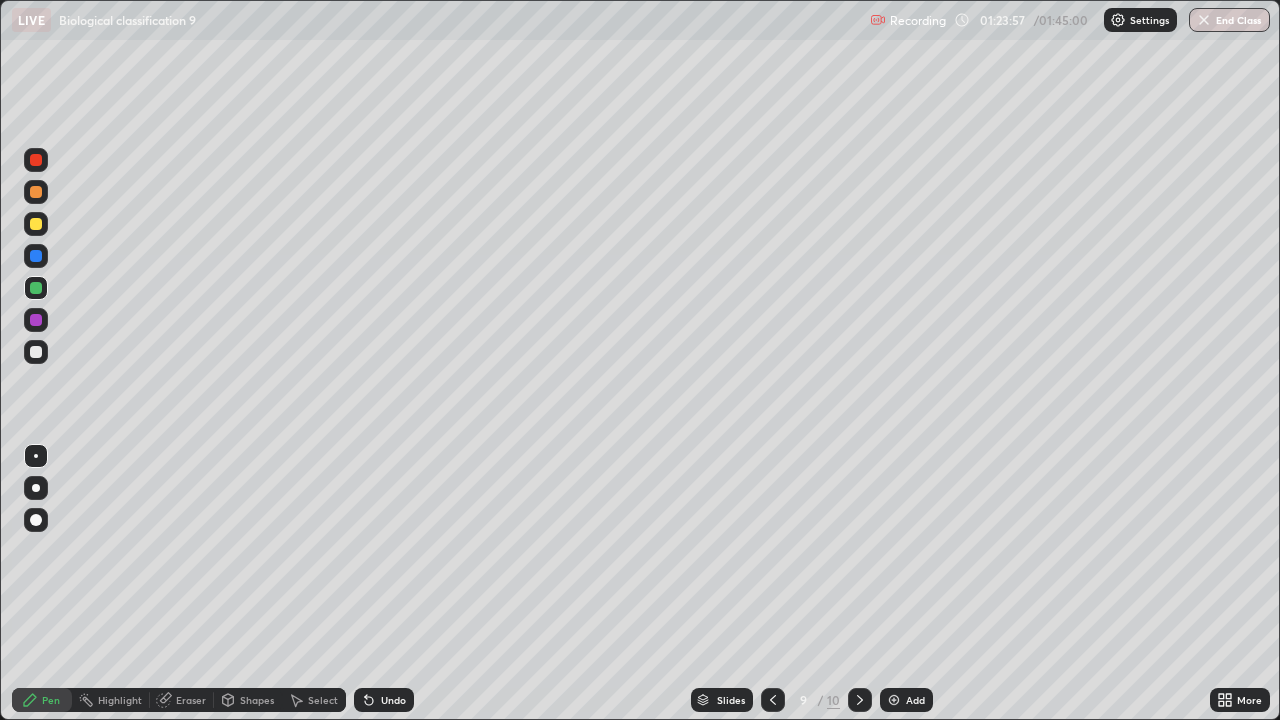 click at bounding box center (36, 352) 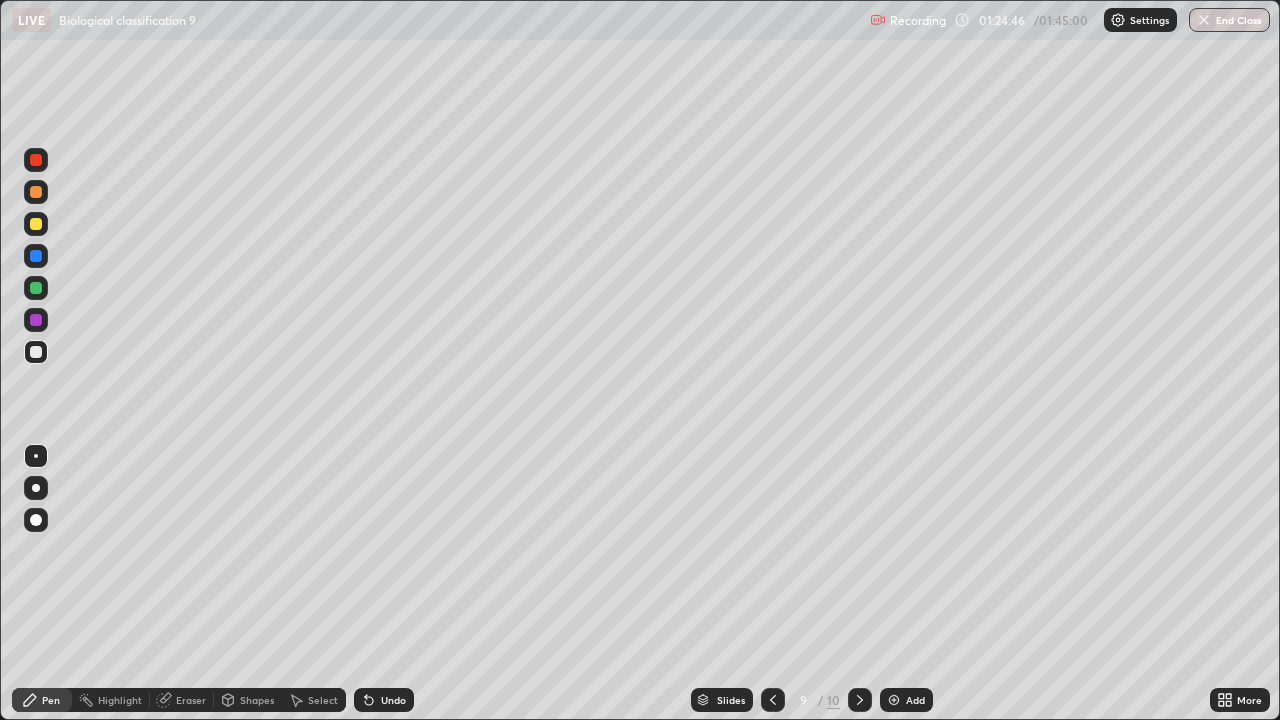 click at bounding box center (36, 288) 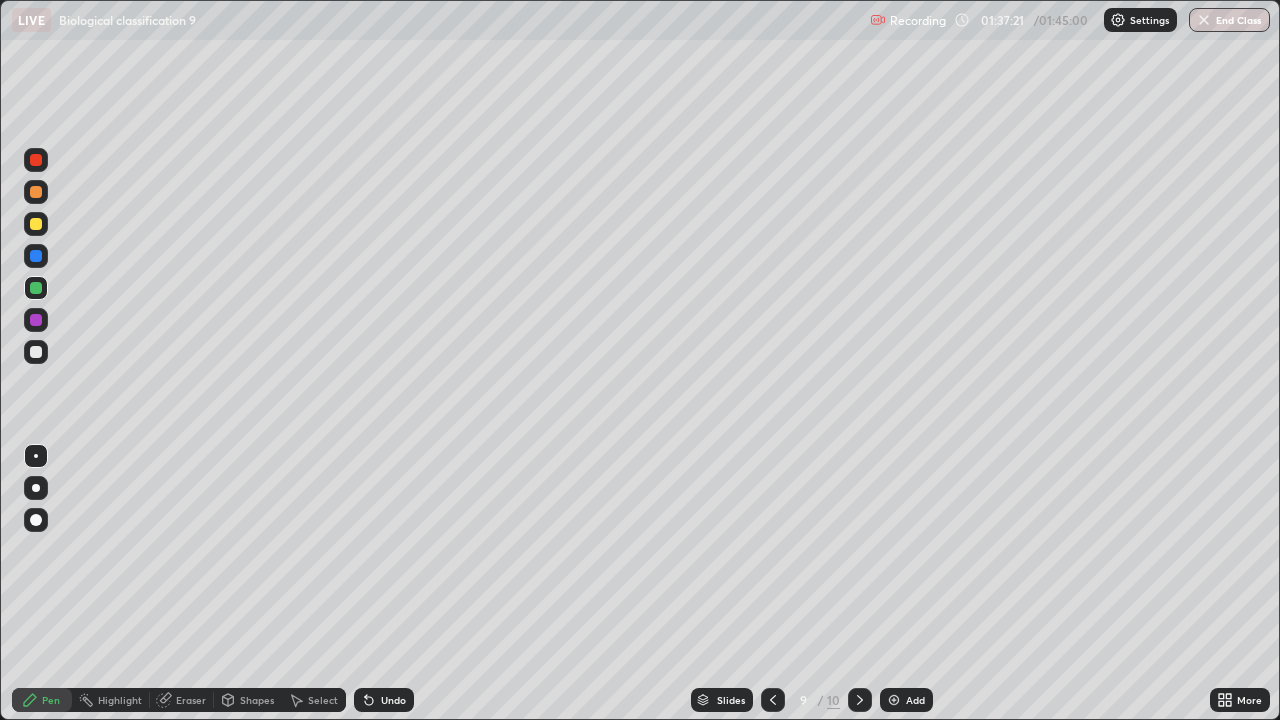 click on "End Class" at bounding box center (1229, 20) 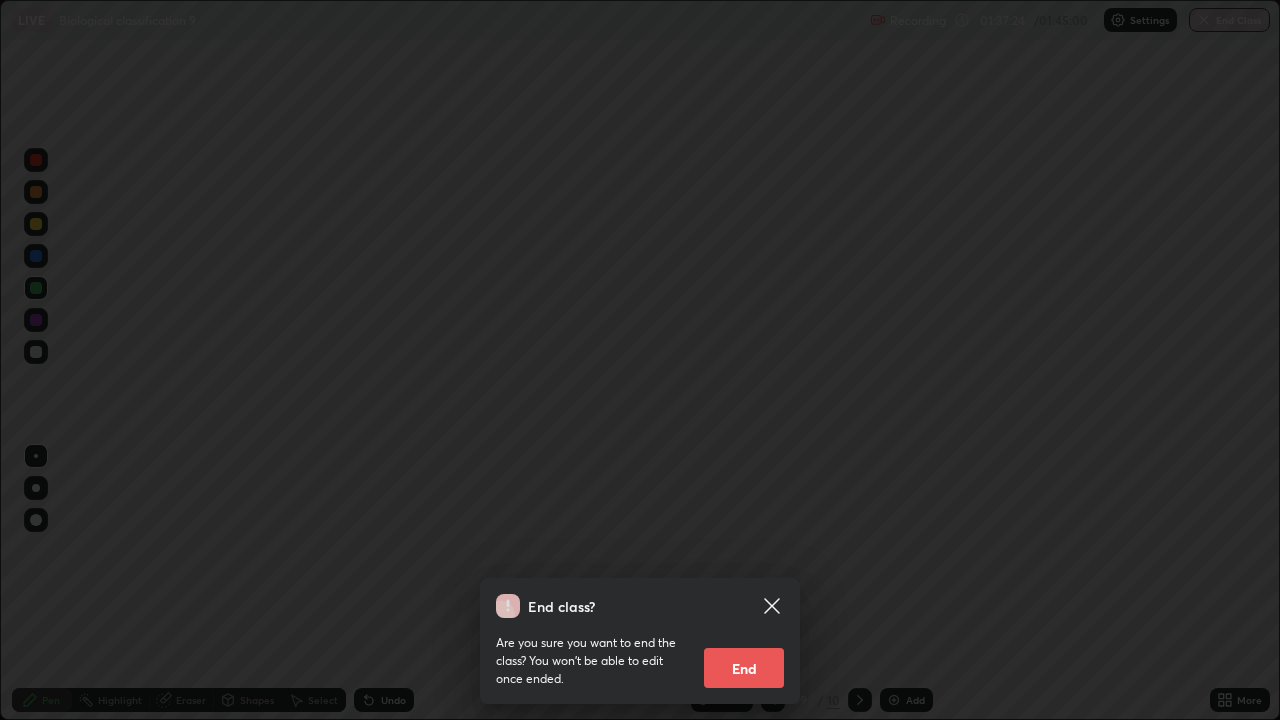 click on "End" at bounding box center [744, 668] 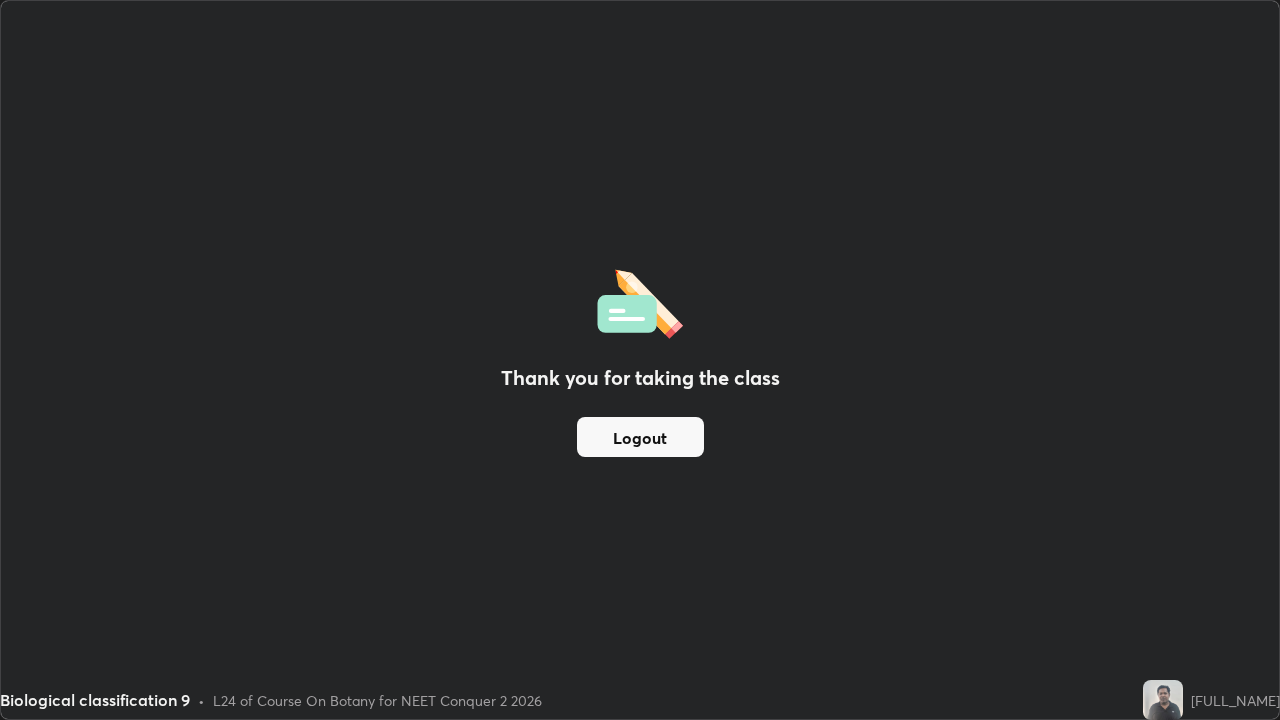 click on "Logout" at bounding box center (640, 437) 